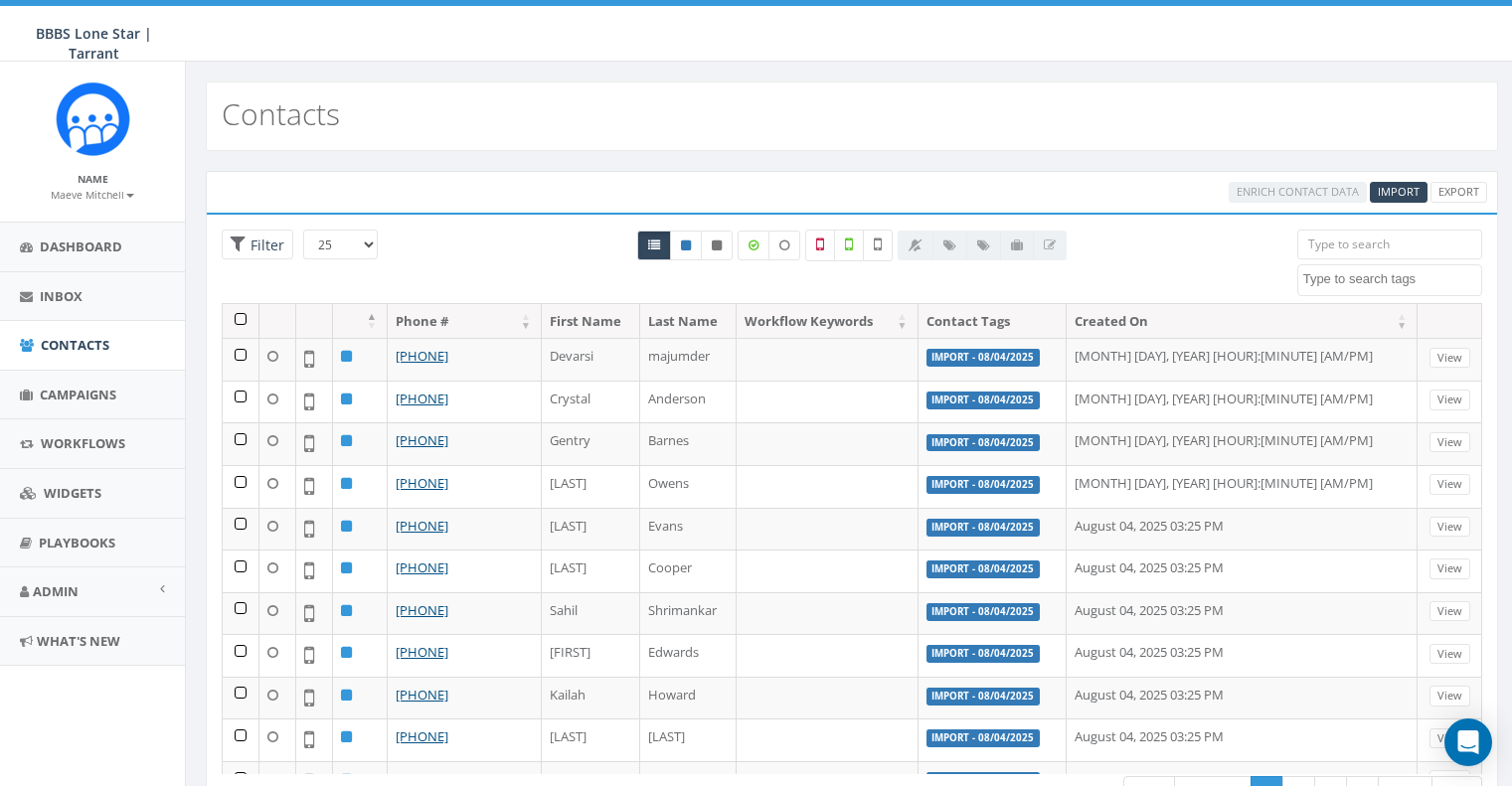 select 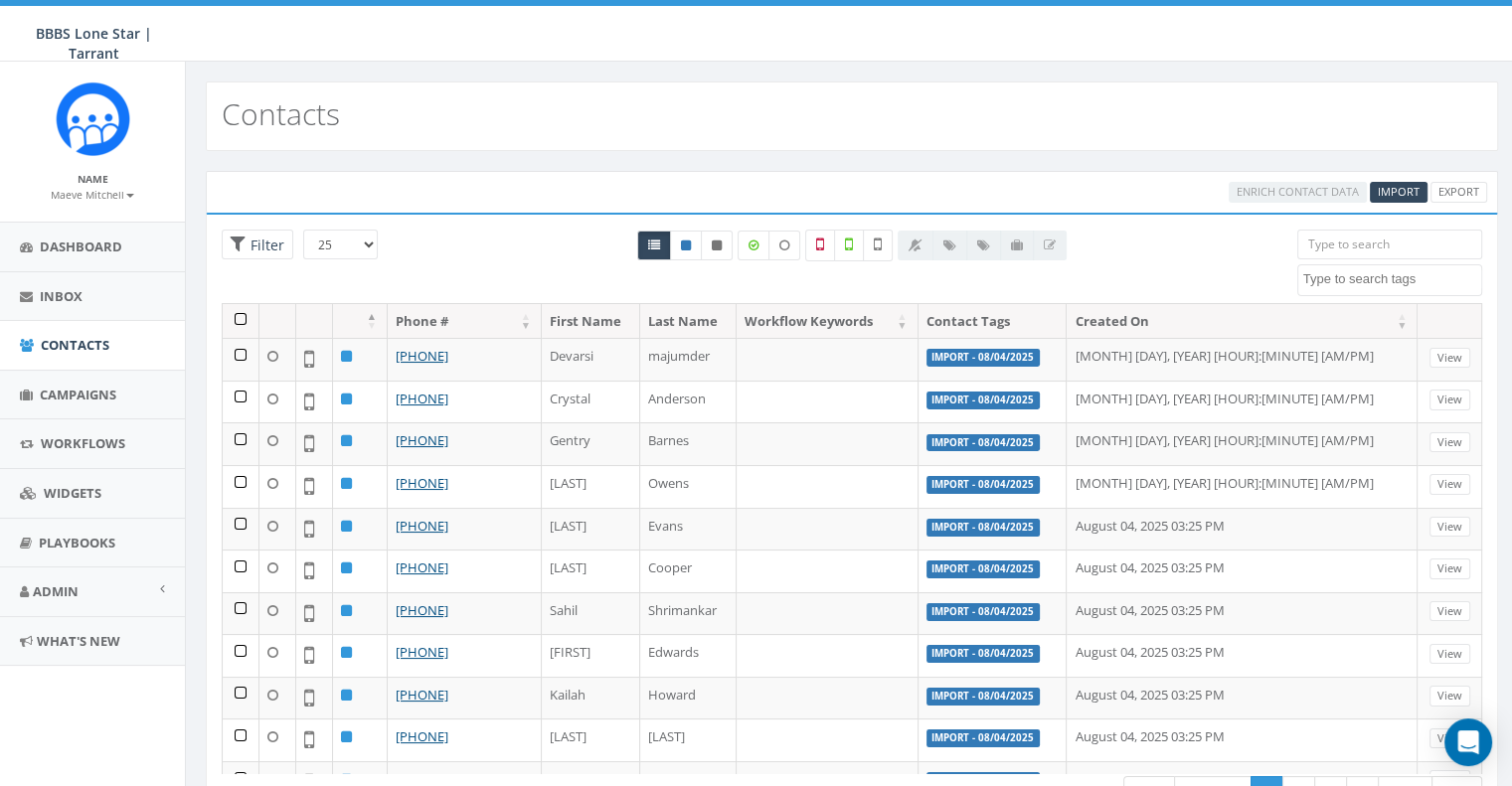 scroll, scrollTop: 0, scrollLeft: 0, axis: both 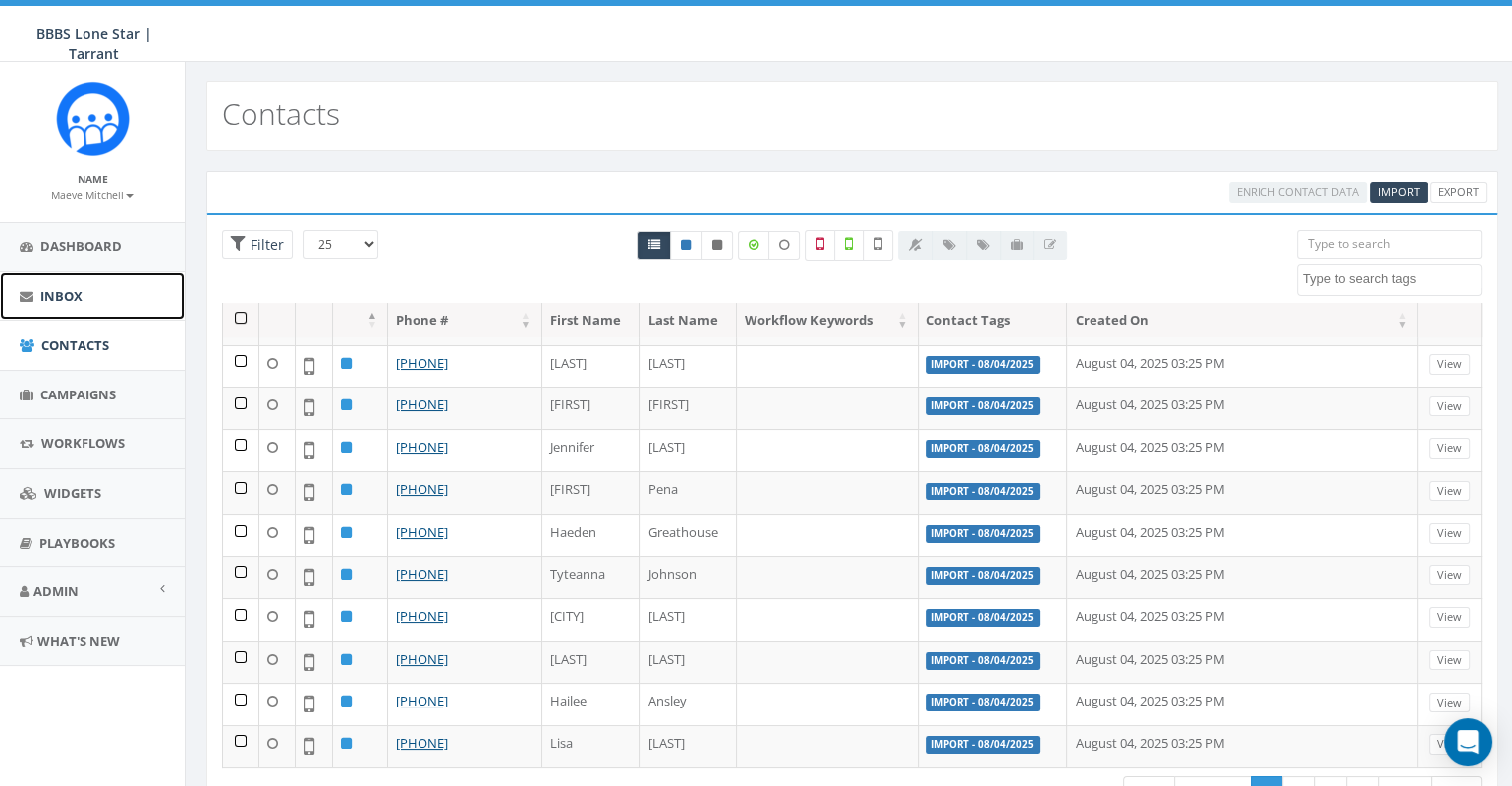 click on "Inbox" at bounding box center [92, 296] 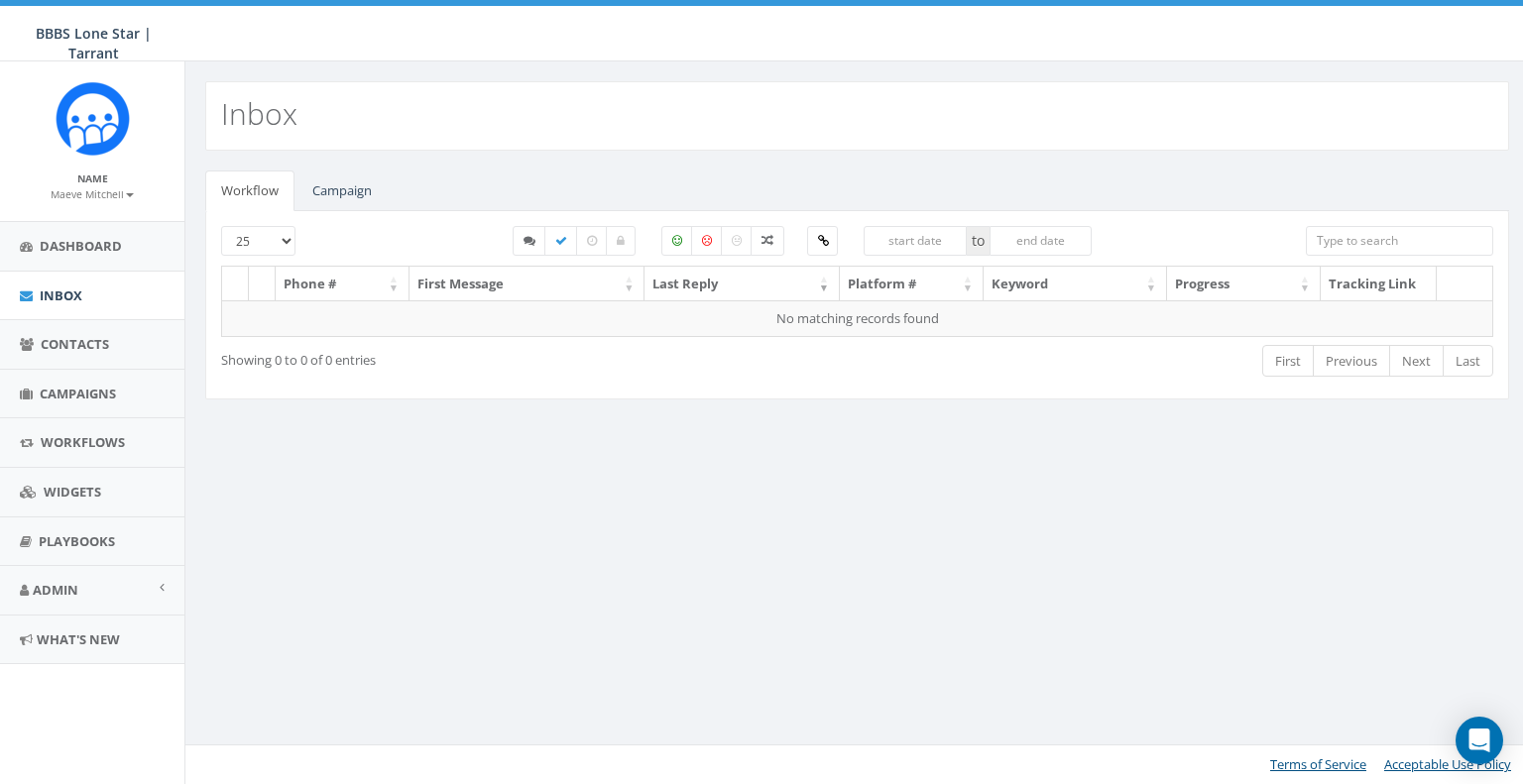 scroll, scrollTop: 0, scrollLeft: 0, axis: both 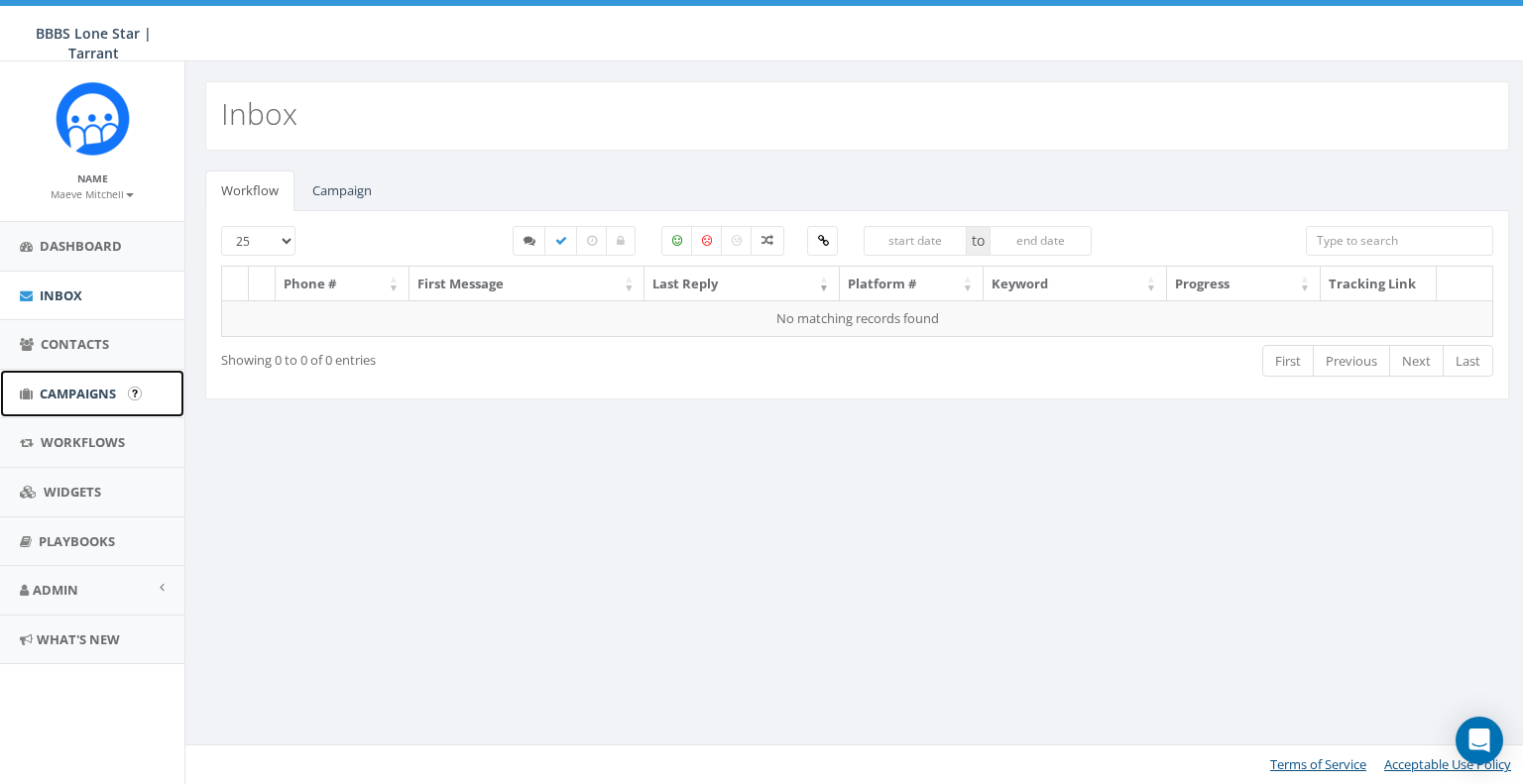 click on "Campaigns" at bounding box center (92, 393) 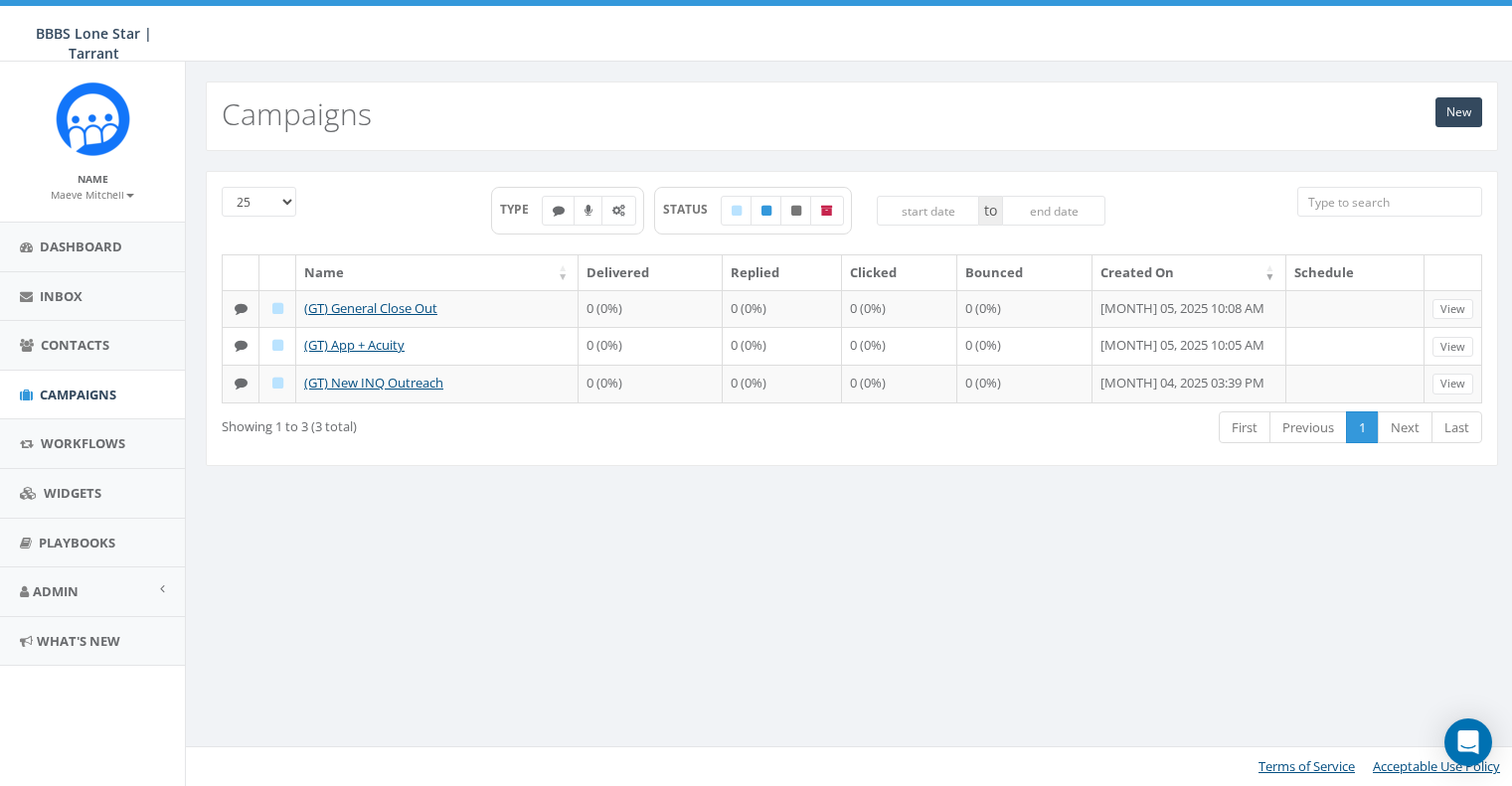 scroll, scrollTop: 0, scrollLeft: 0, axis: both 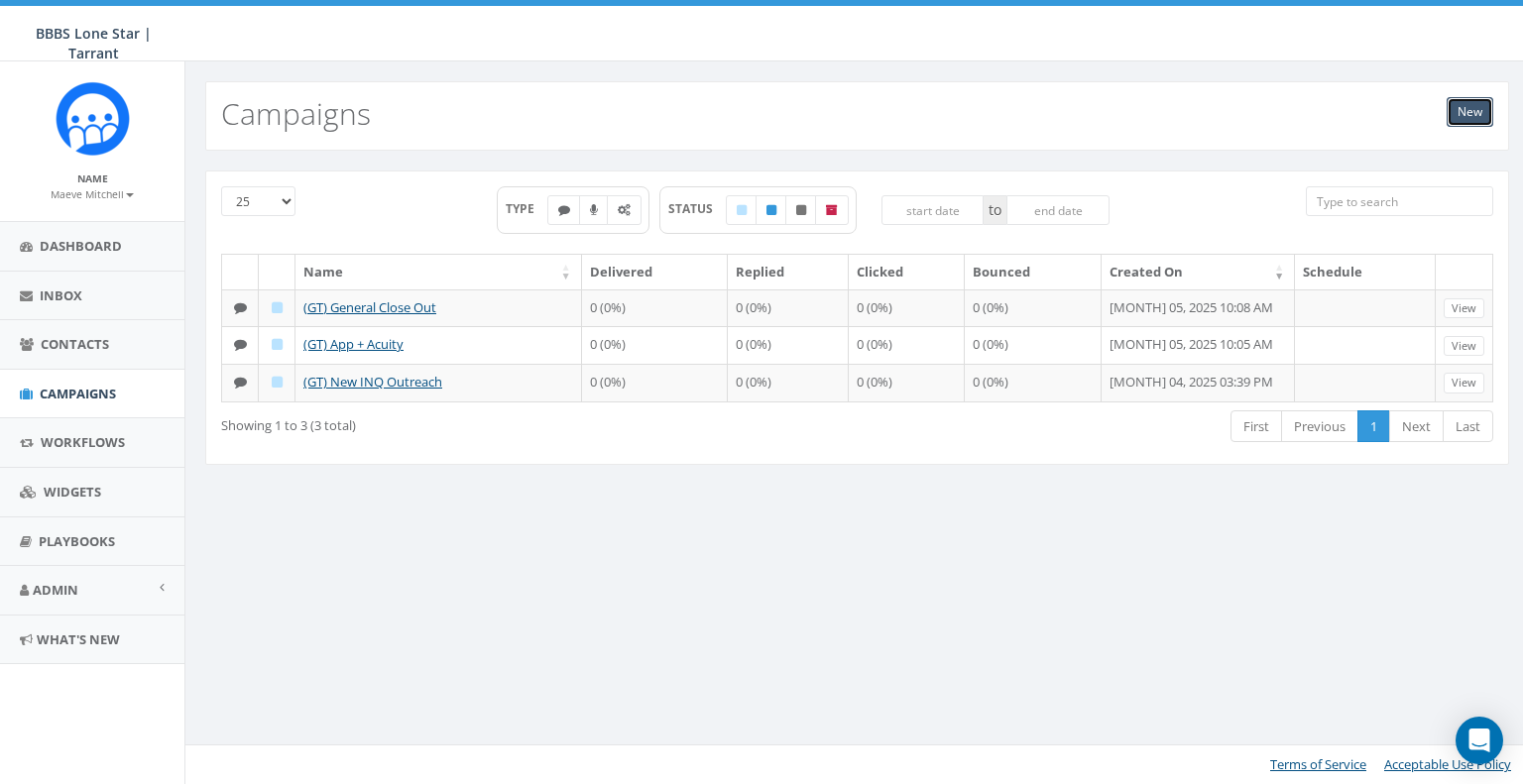 click on "New" at bounding box center (1469, 112) 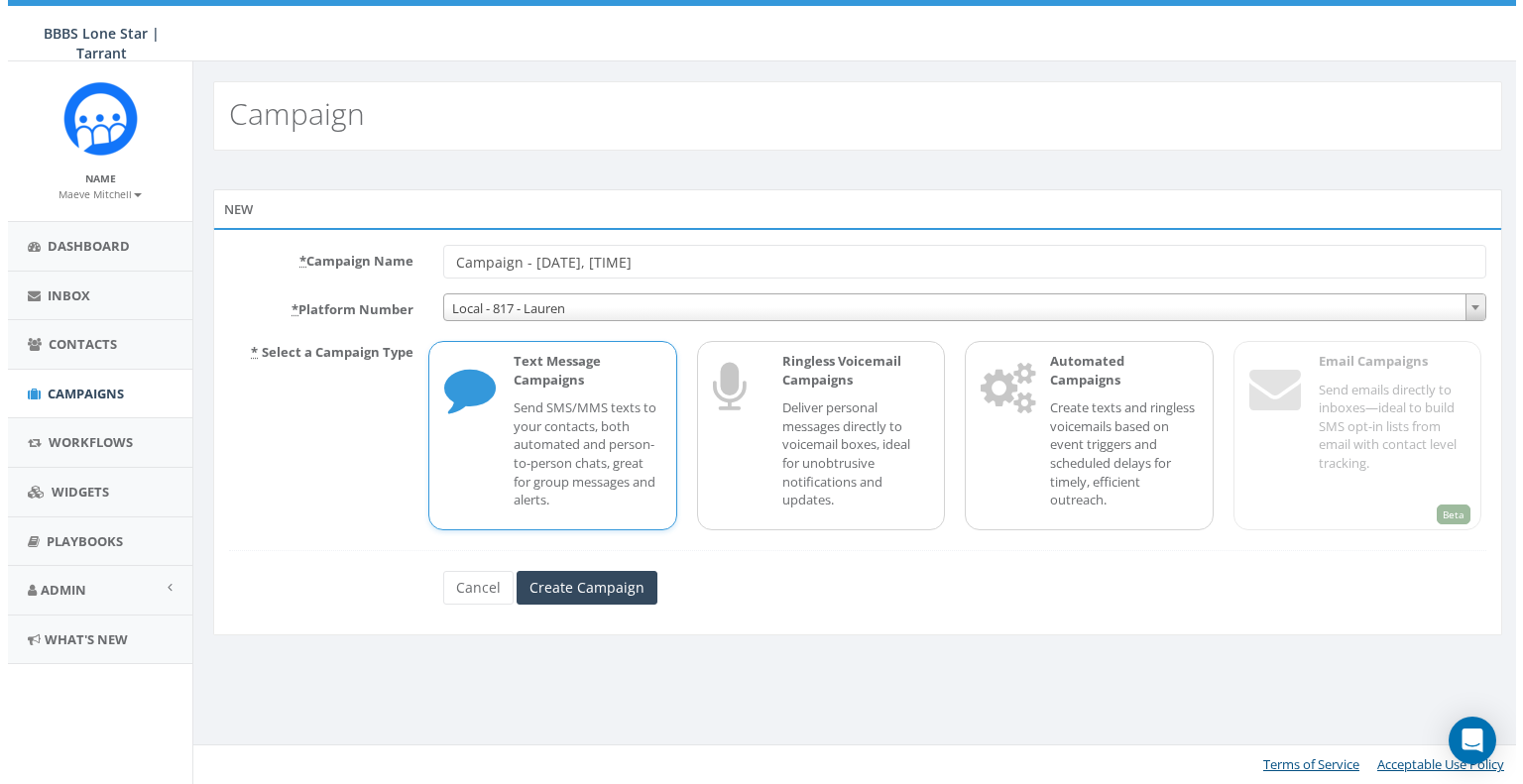 scroll, scrollTop: 0, scrollLeft: 0, axis: both 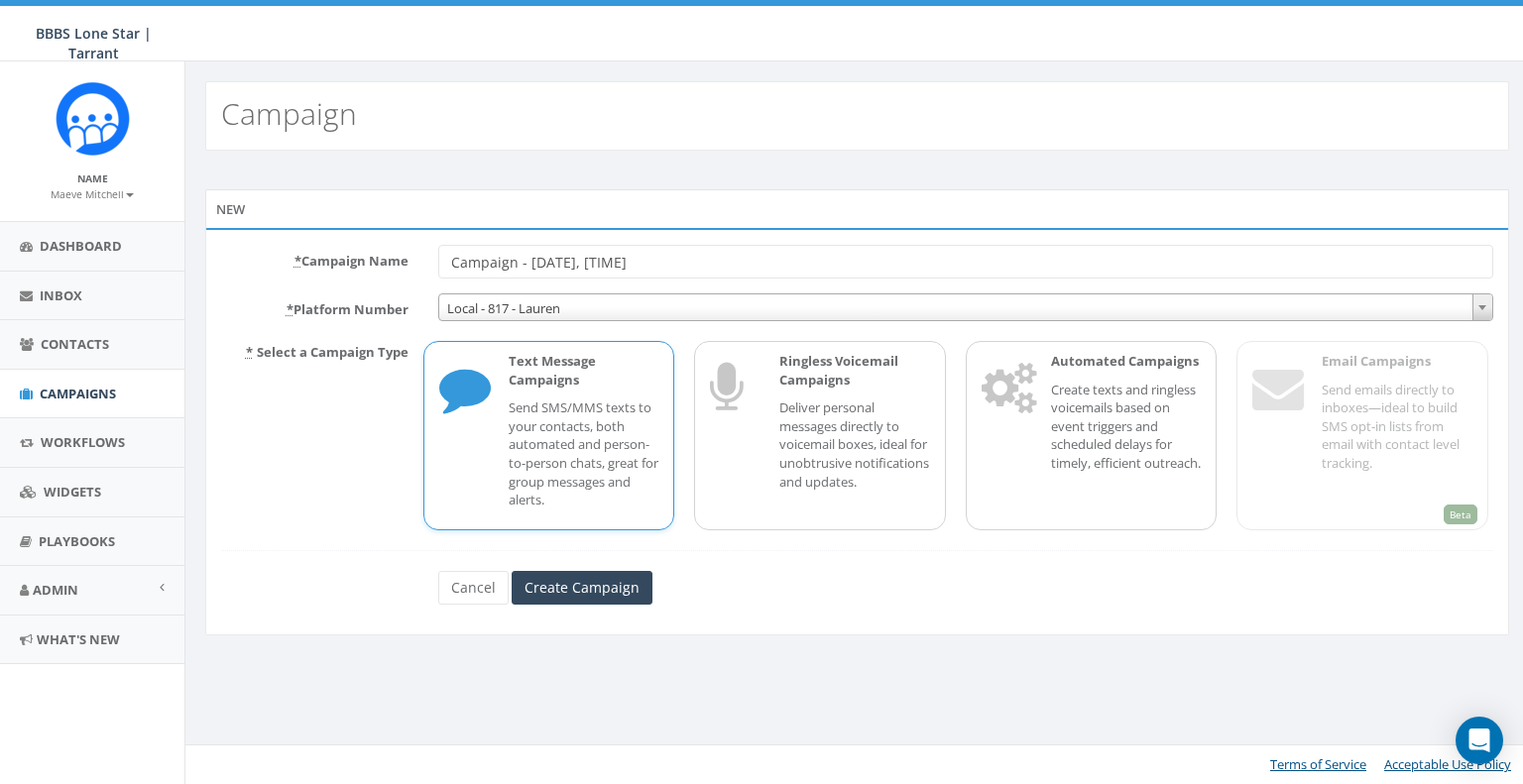 click on "Local - 817 - Lauren" at bounding box center [966, 308] 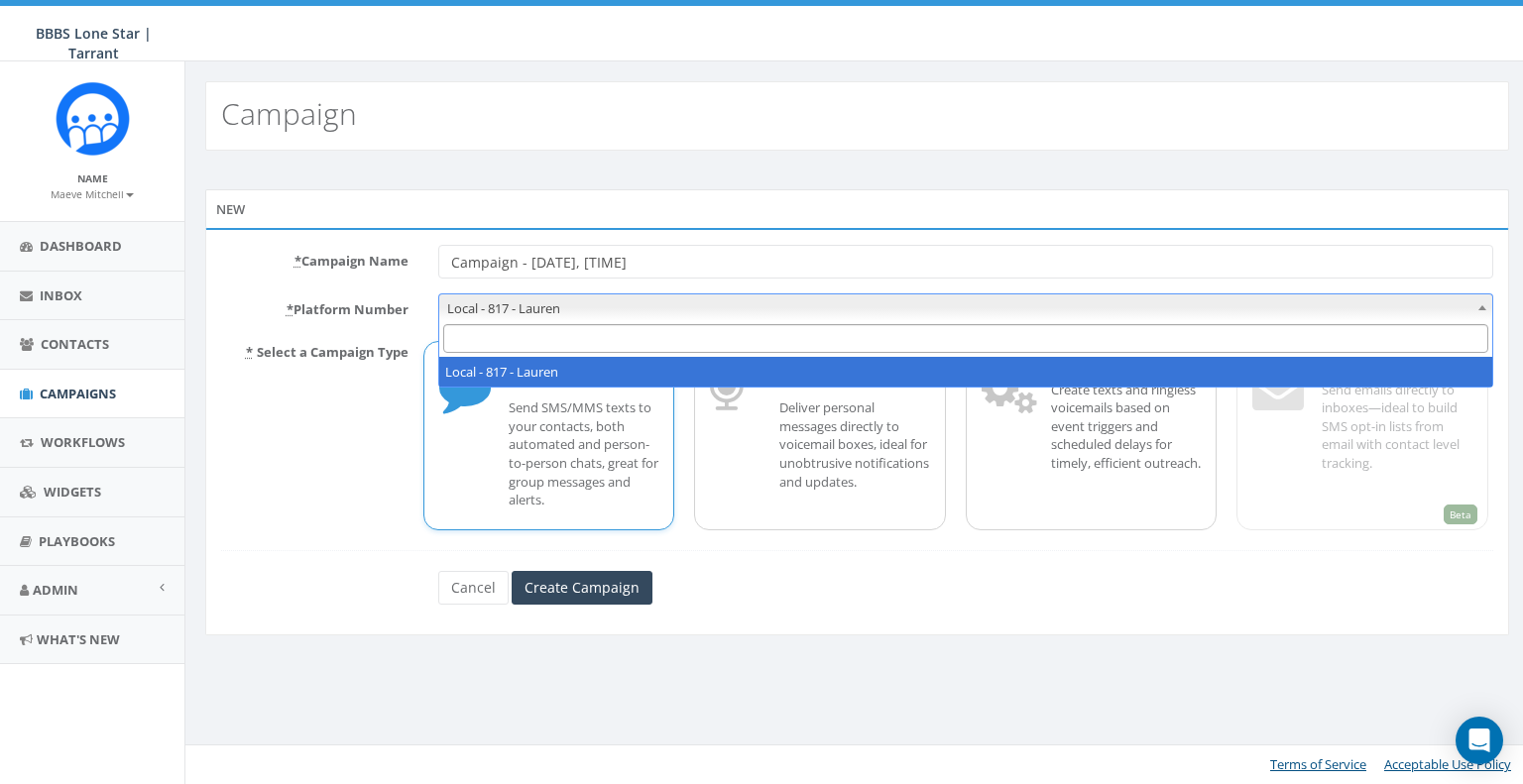 click on "Local - 817 - Lauren" at bounding box center (966, 308) 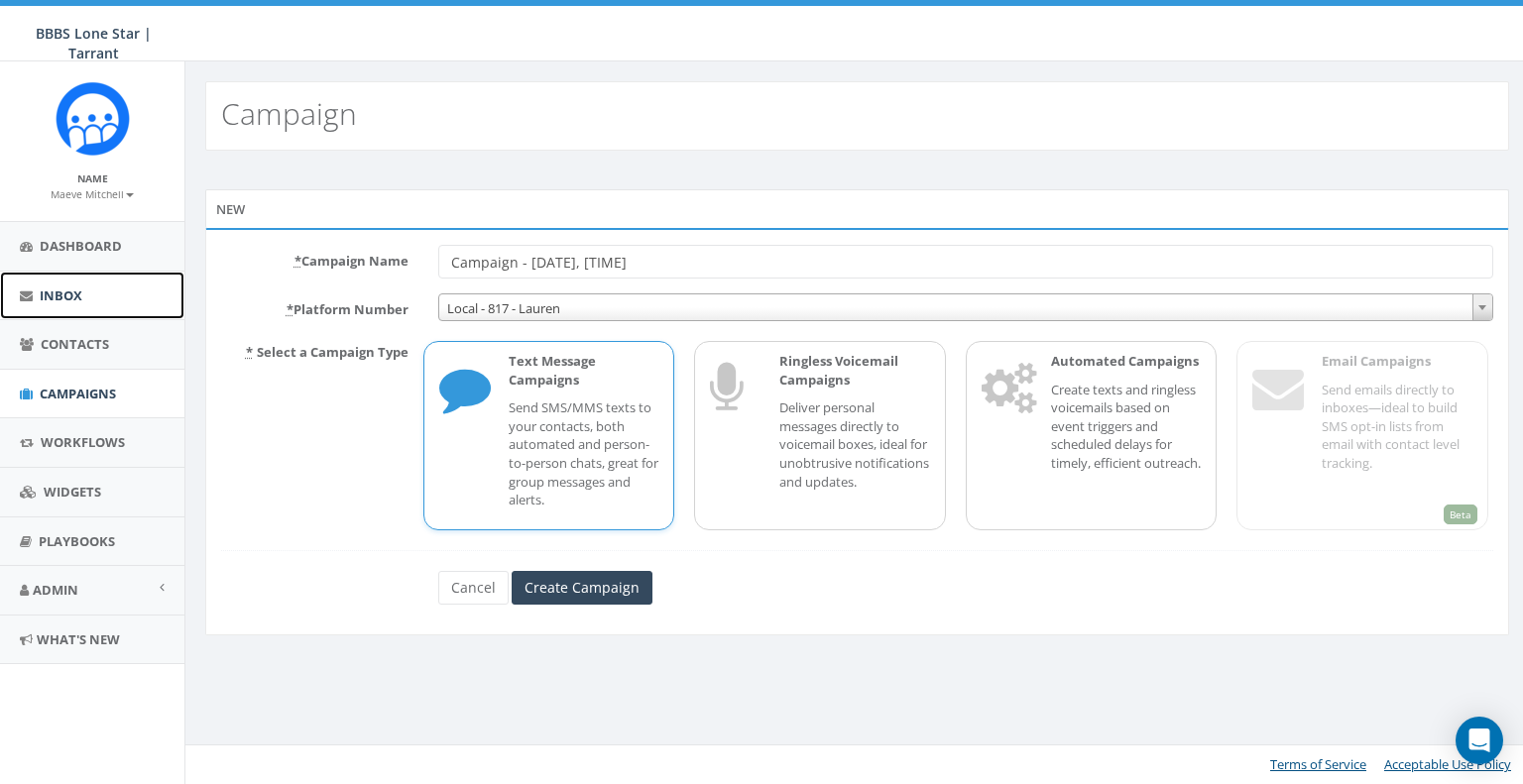 click on "Inbox" at bounding box center (92, 295) 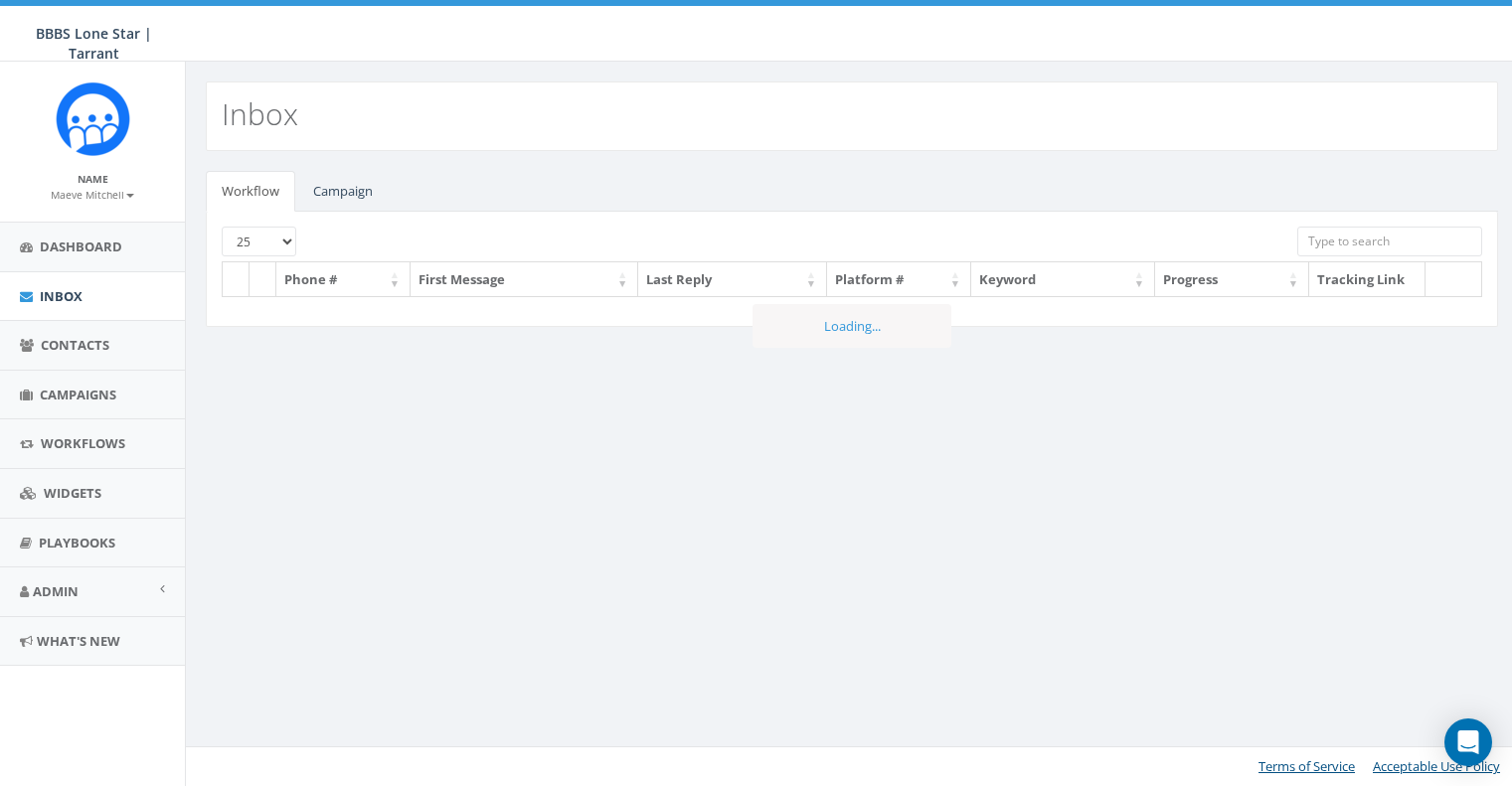 scroll, scrollTop: 0, scrollLeft: 0, axis: both 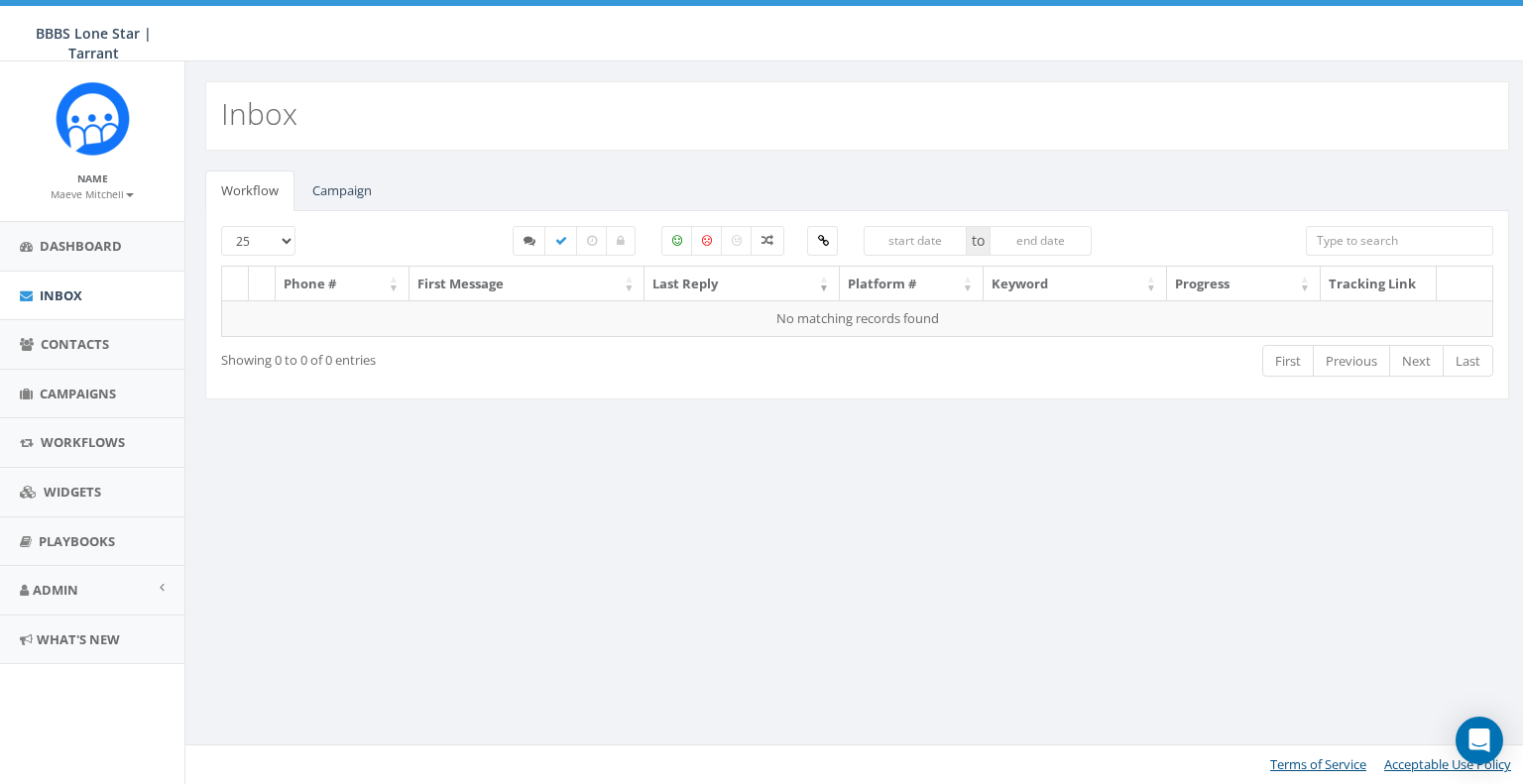 click on "Name" at bounding box center (92, 178) 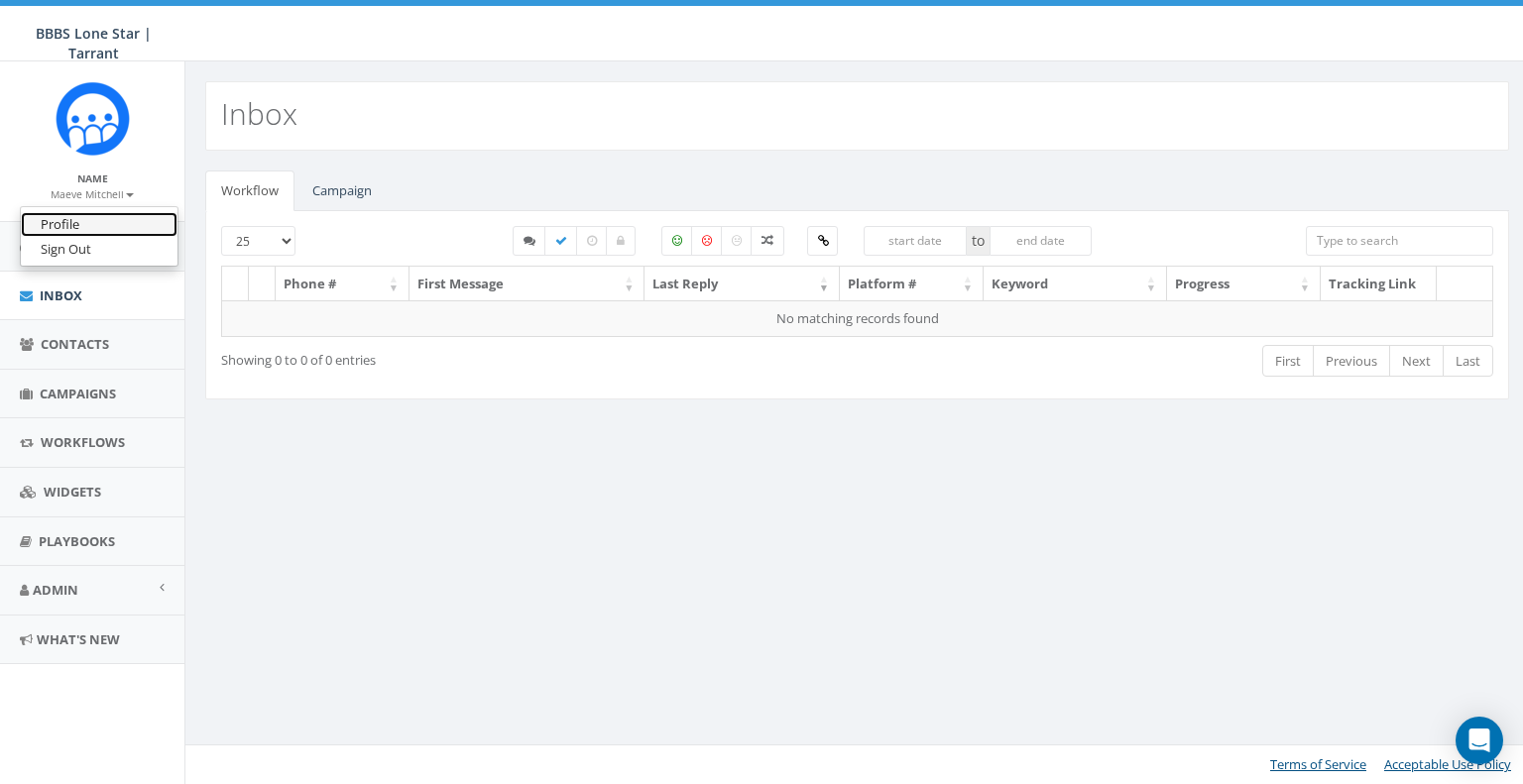 click on "Profile" at bounding box center [99, 224] 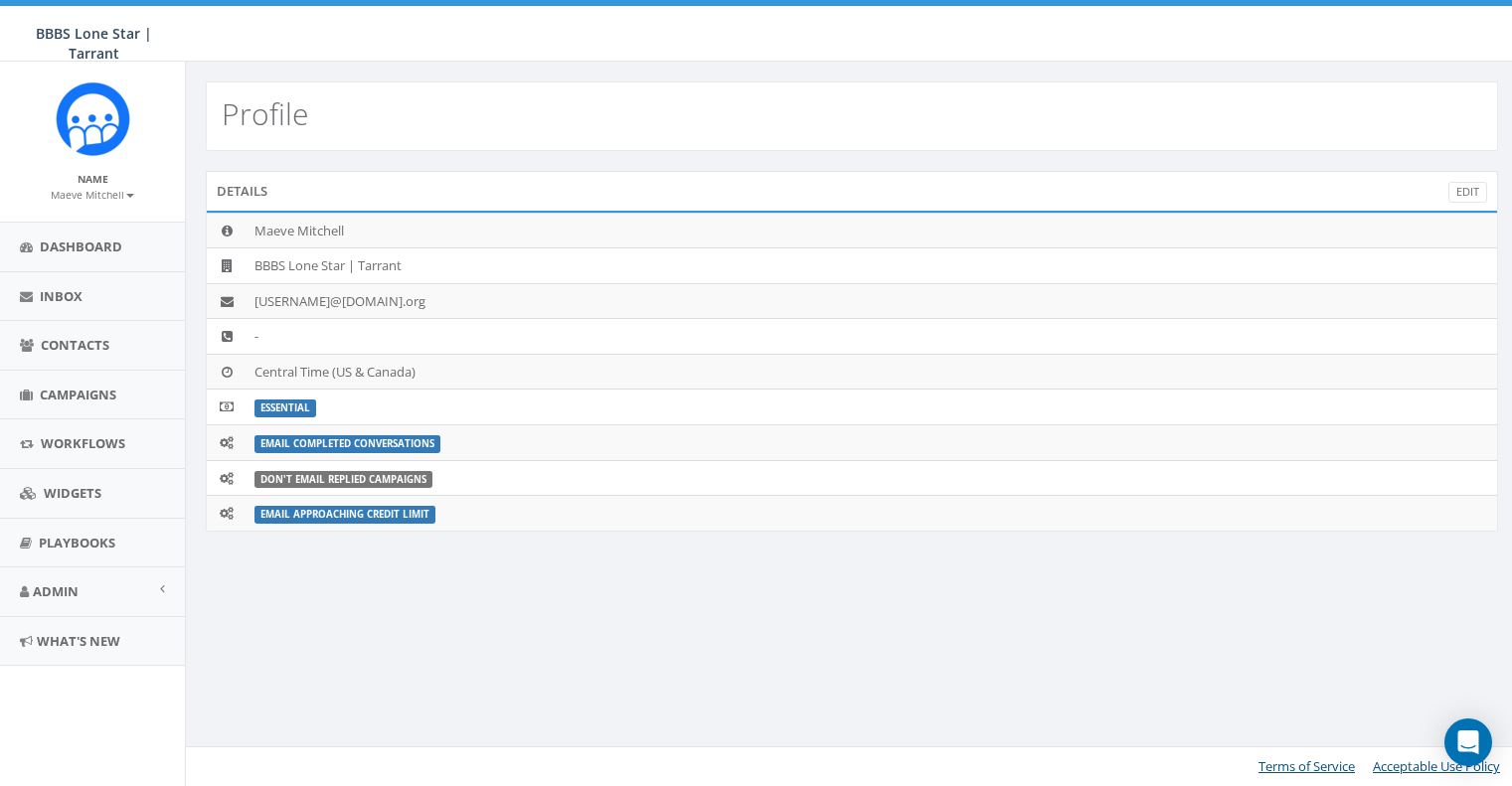scroll, scrollTop: 0, scrollLeft: 0, axis: both 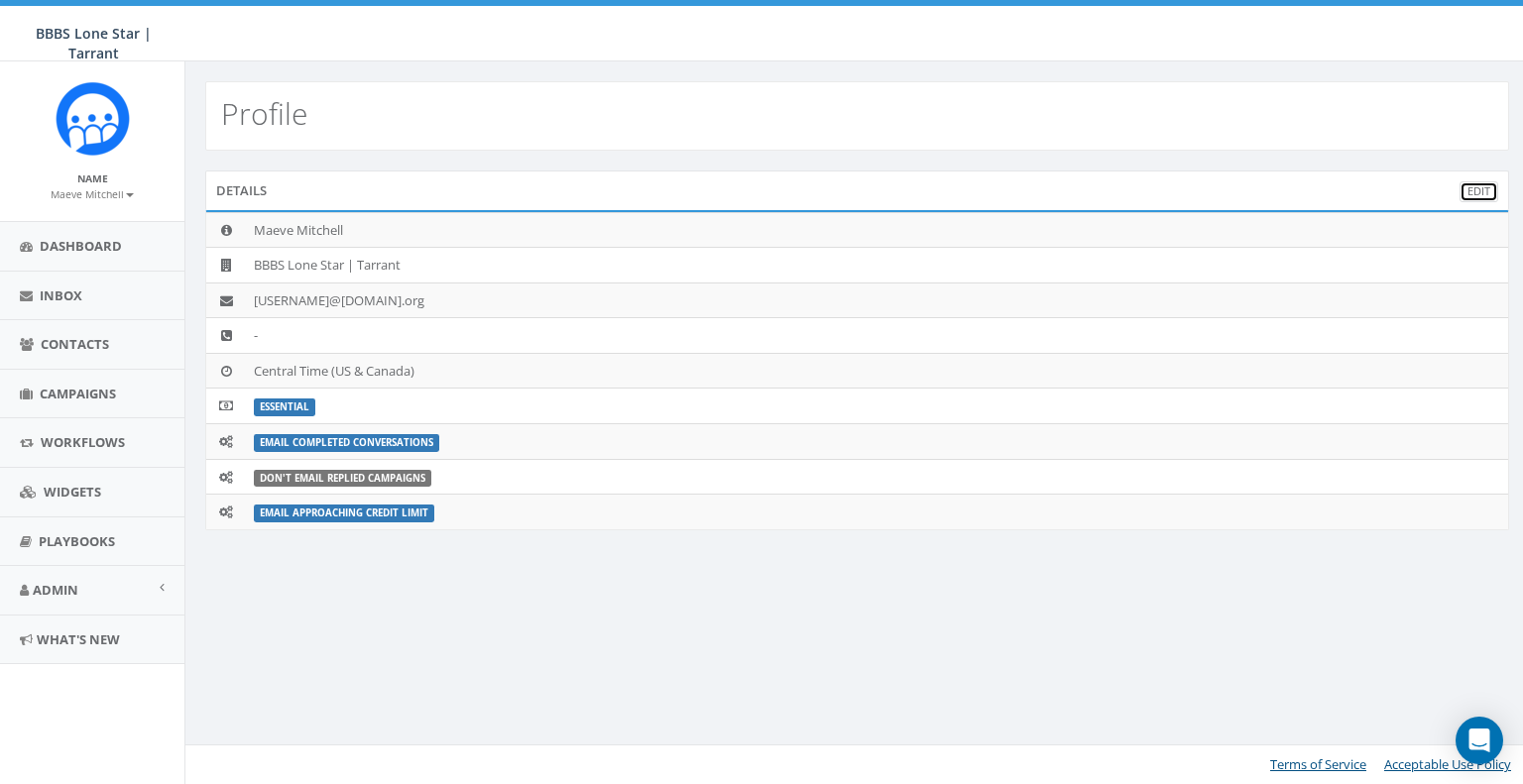 click on "Edit" at bounding box center (1478, 191) 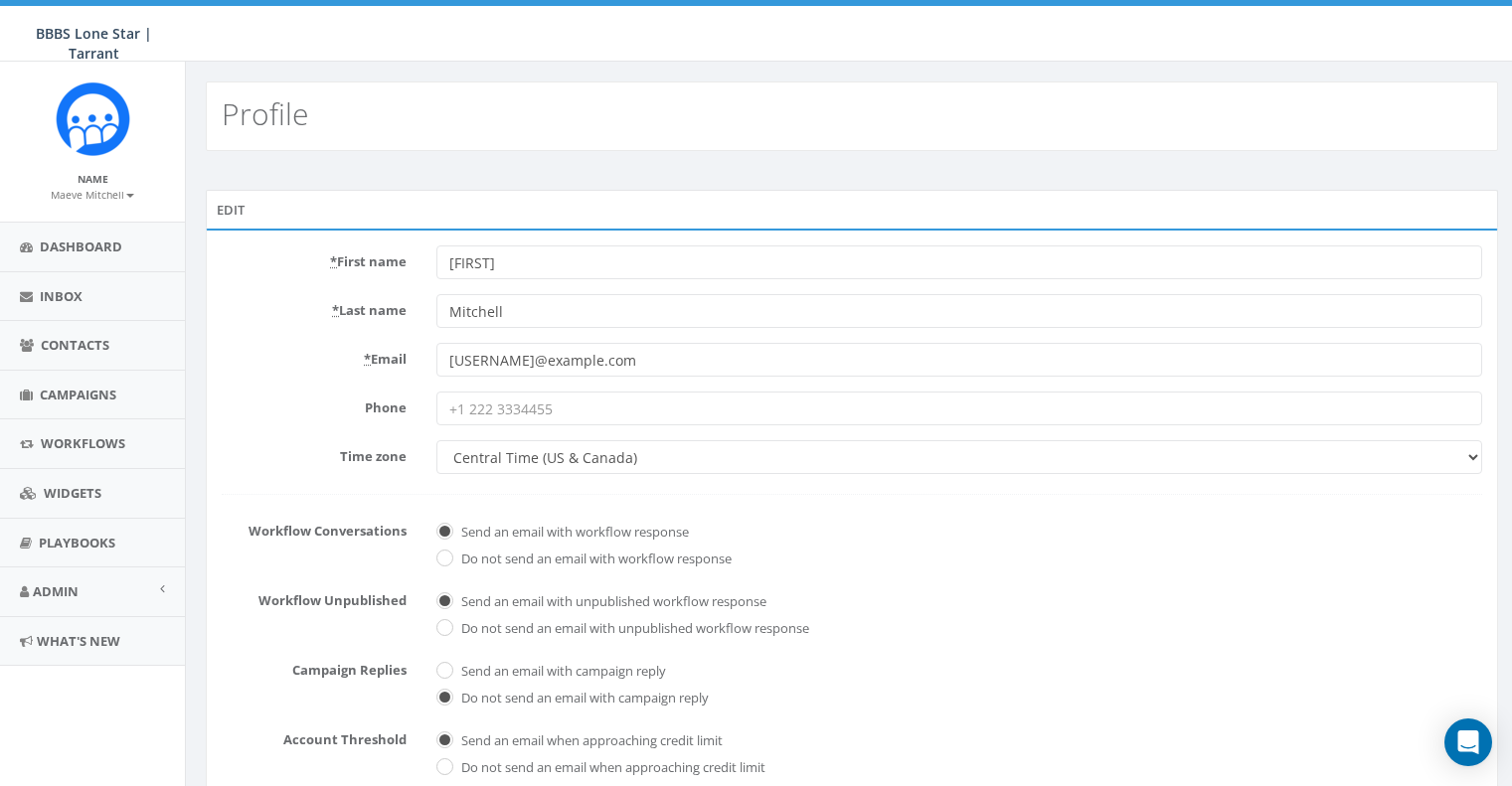 scroll, scrollTop: 0, scrollLeft: 0, axis: both 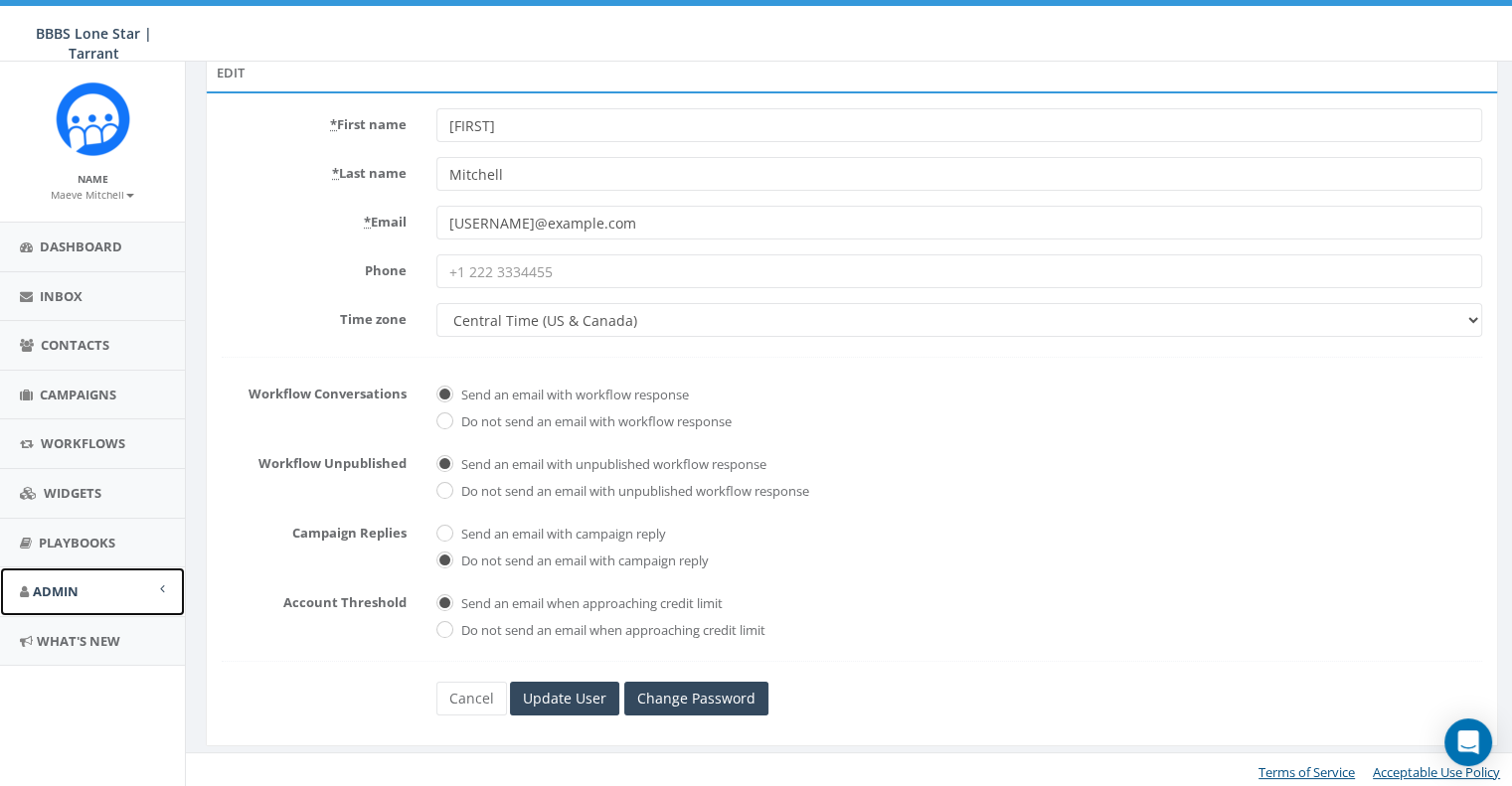 click on "Admin" at bounding box center (56, 591) 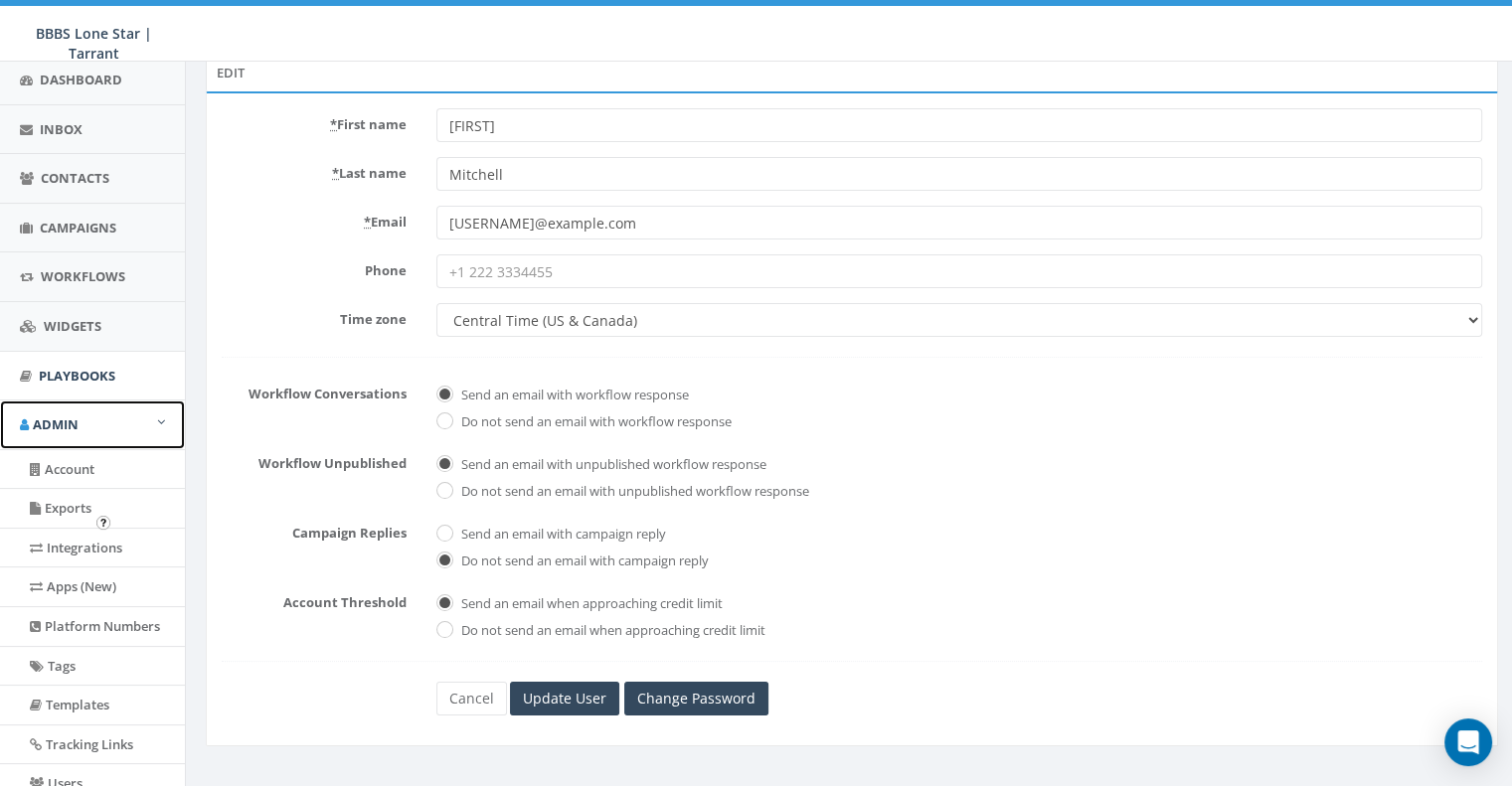 scroll, scrollTop: 32, scrollLeft: 0, axis: vertical 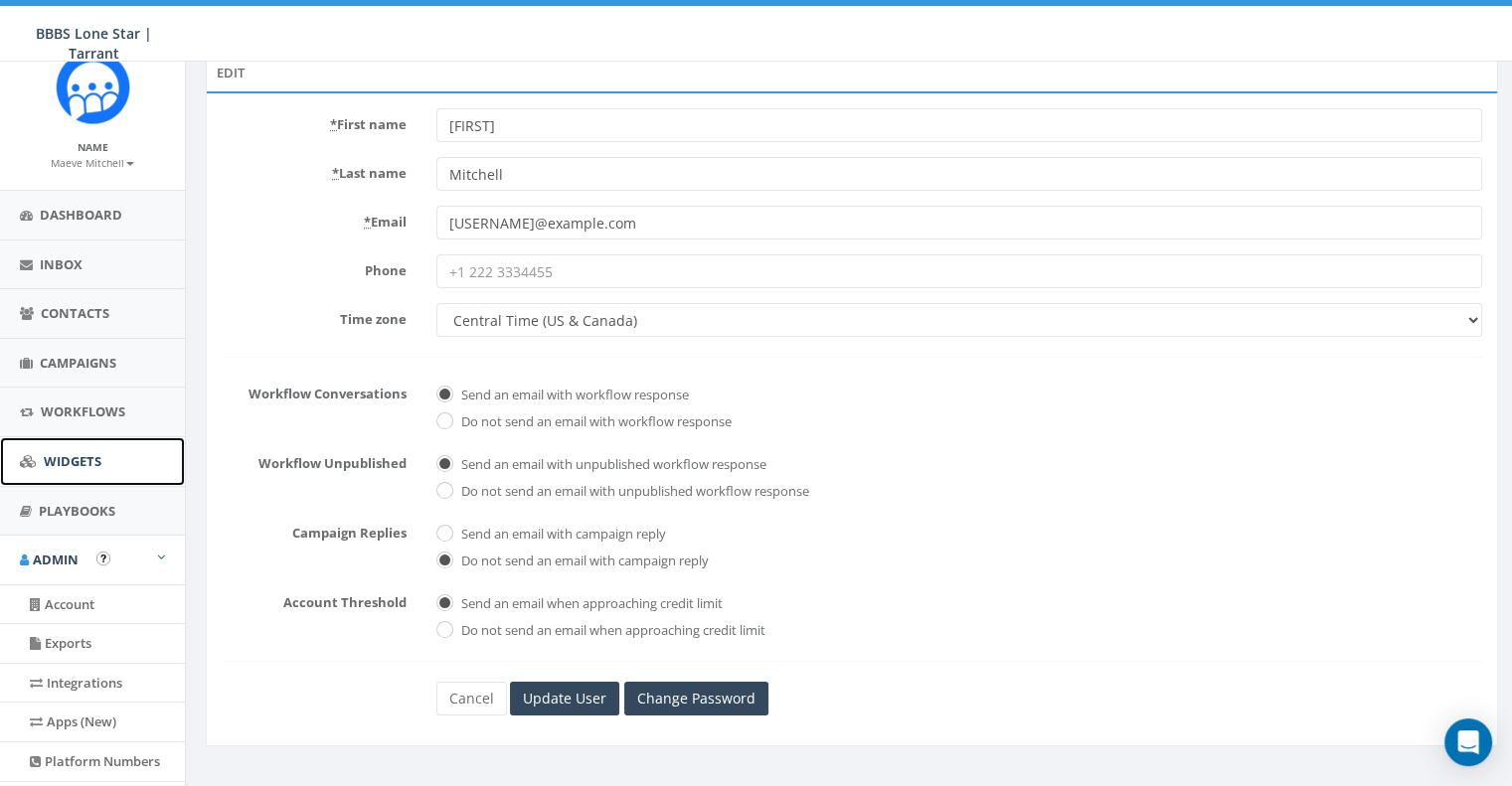 click on "Widgets" at bounding box center (92, 461) 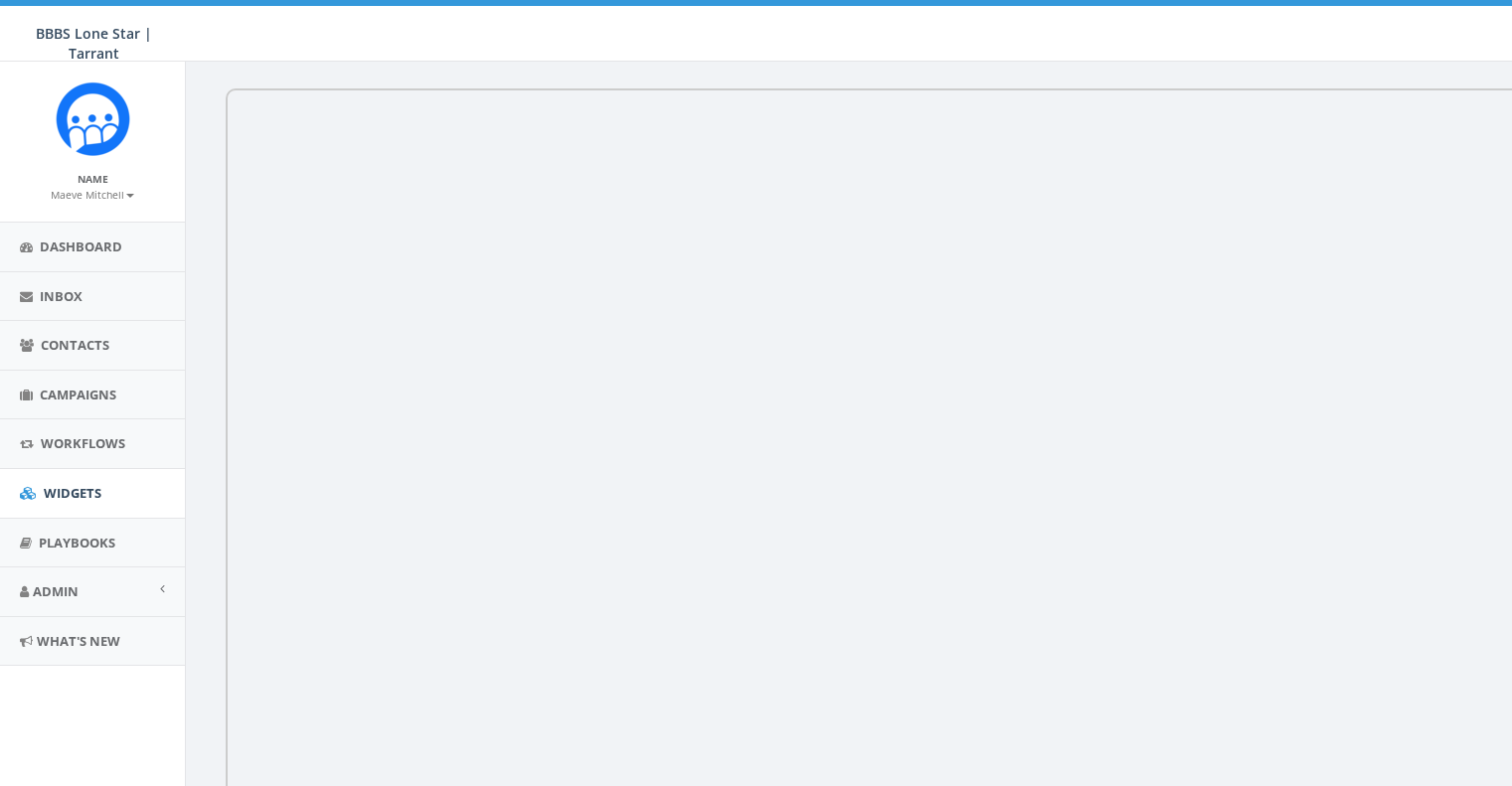 scroll, scrollTop: 0, scrollLeft: 0, axis: both 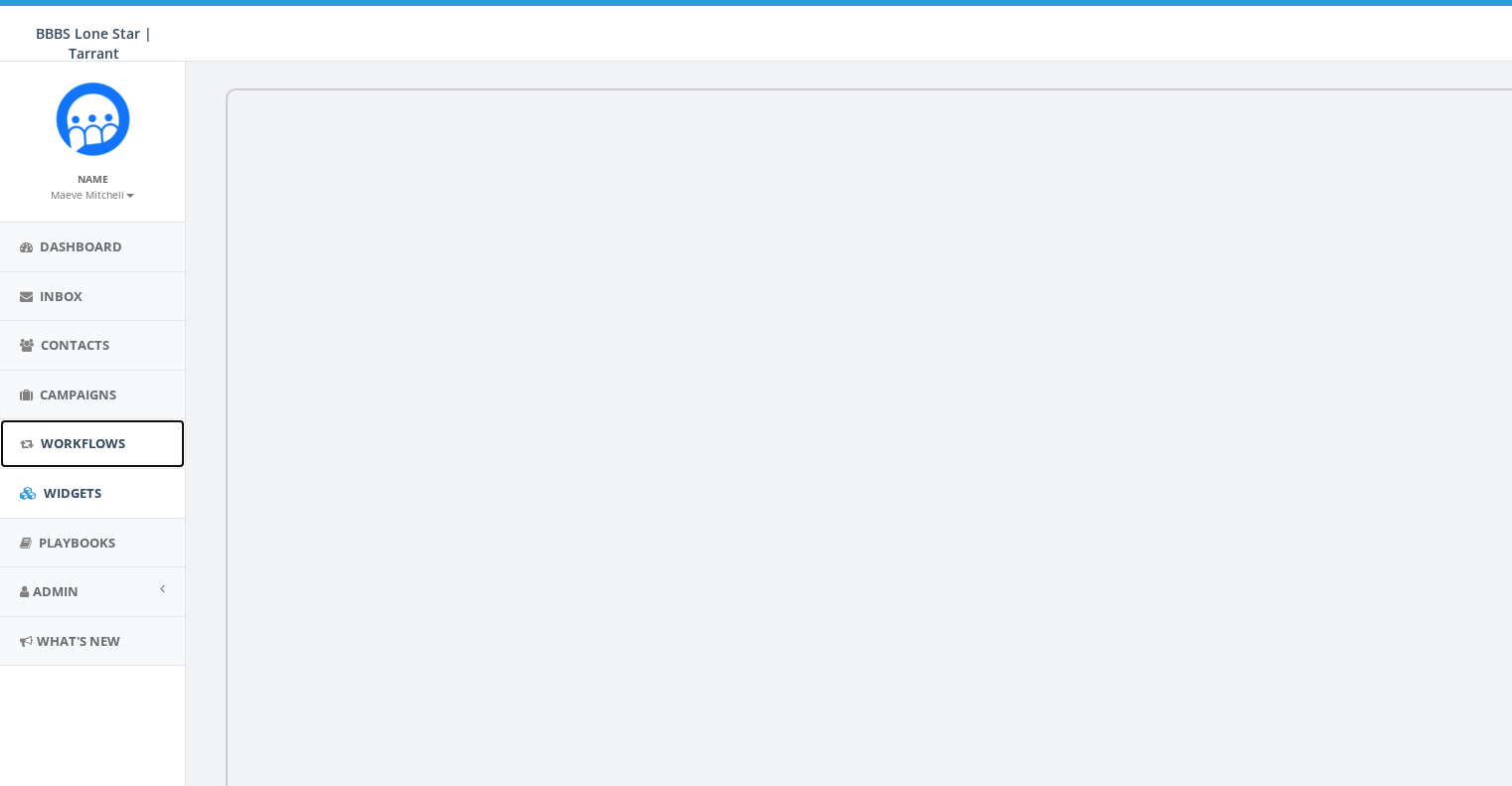 click on "Workflows" at bounding box center [83, 443] 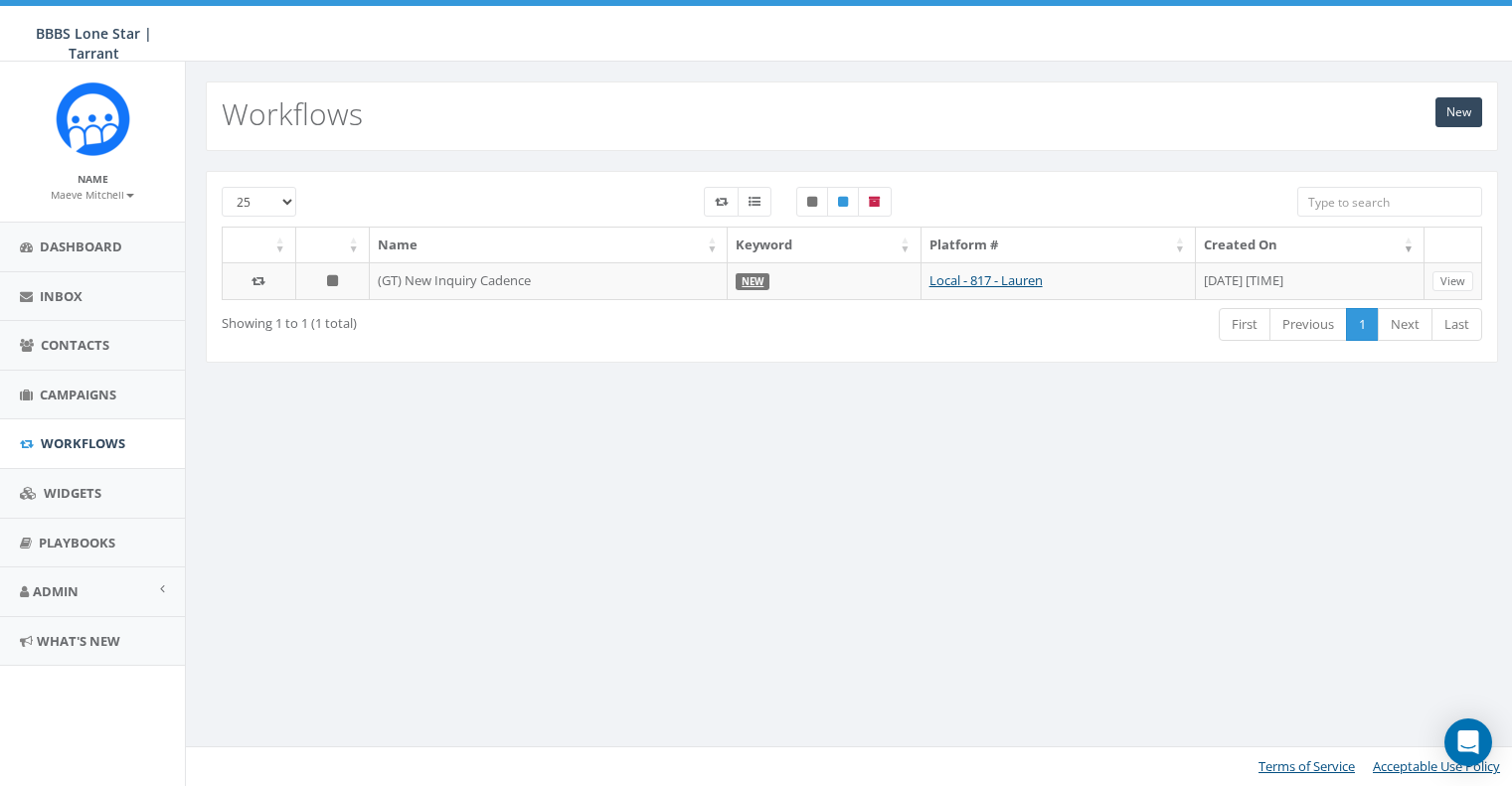 scroll, scrollTop: 0, scrollLeft: 0, axis: both 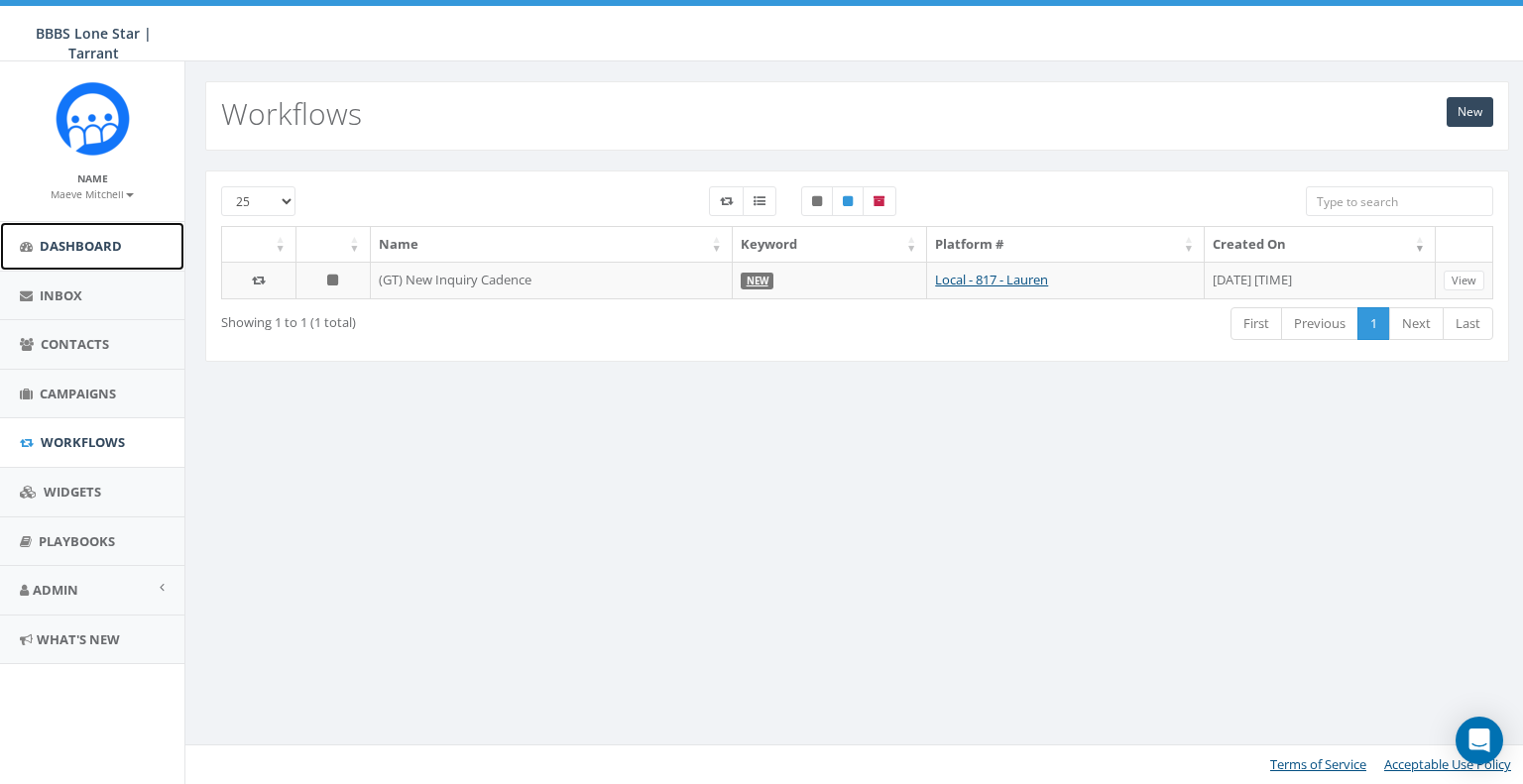 click on "Dashboard" at bounding box center [80, 246] 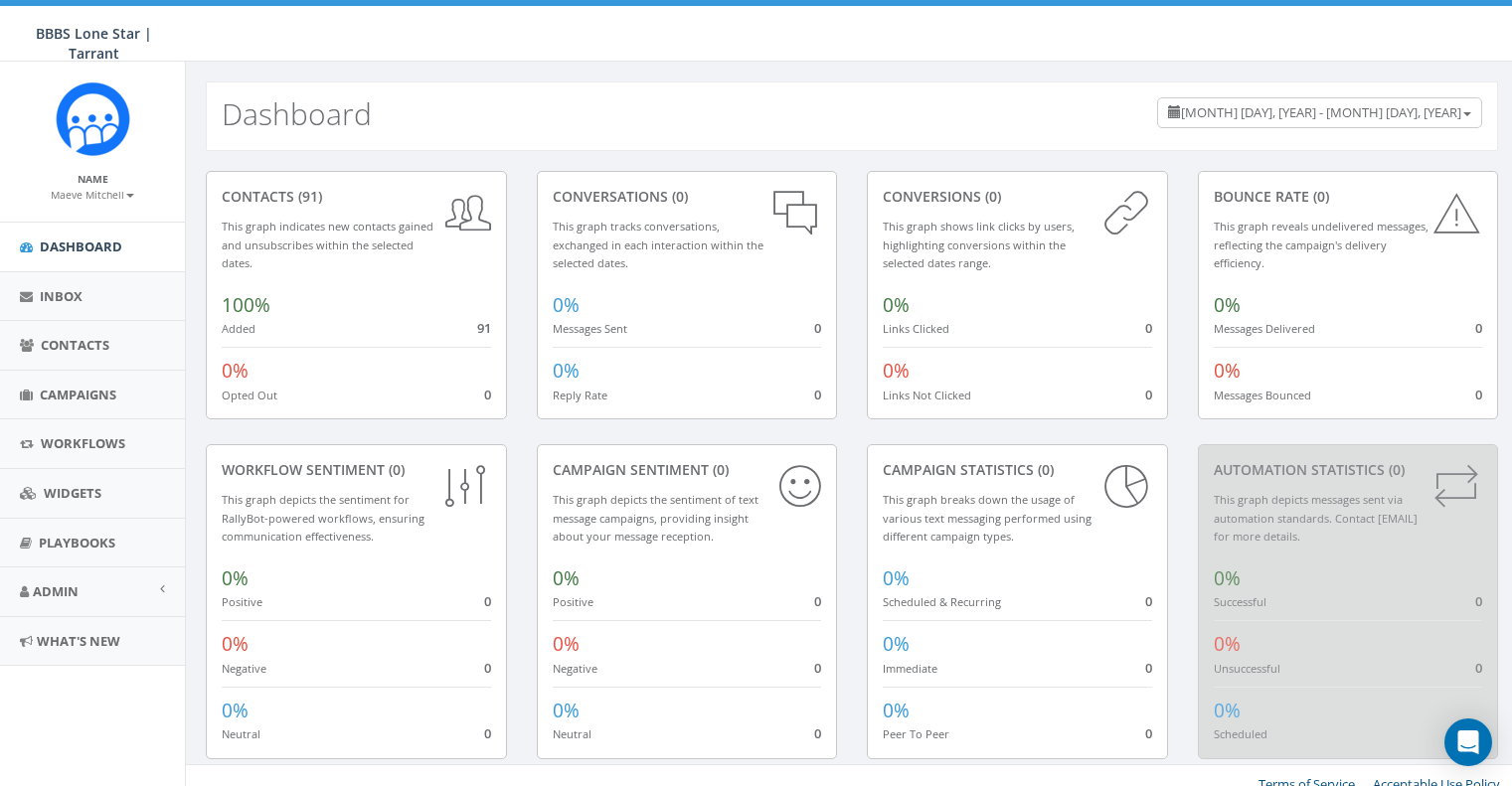 scroll, scrollTop: 0, scrollLeft: 0, axis: both 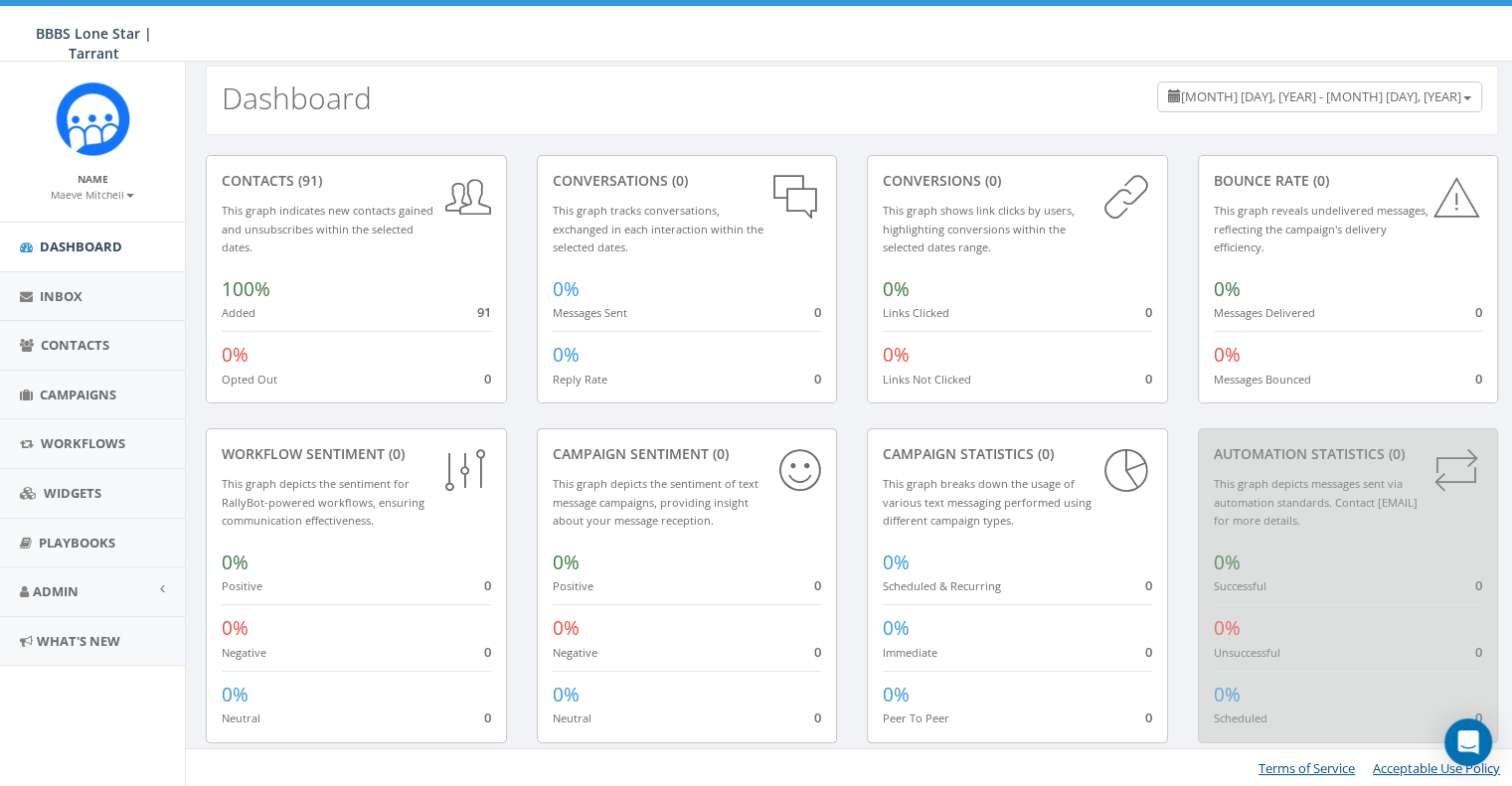 click on "100% Added  91" at bounding box center (356, 294) 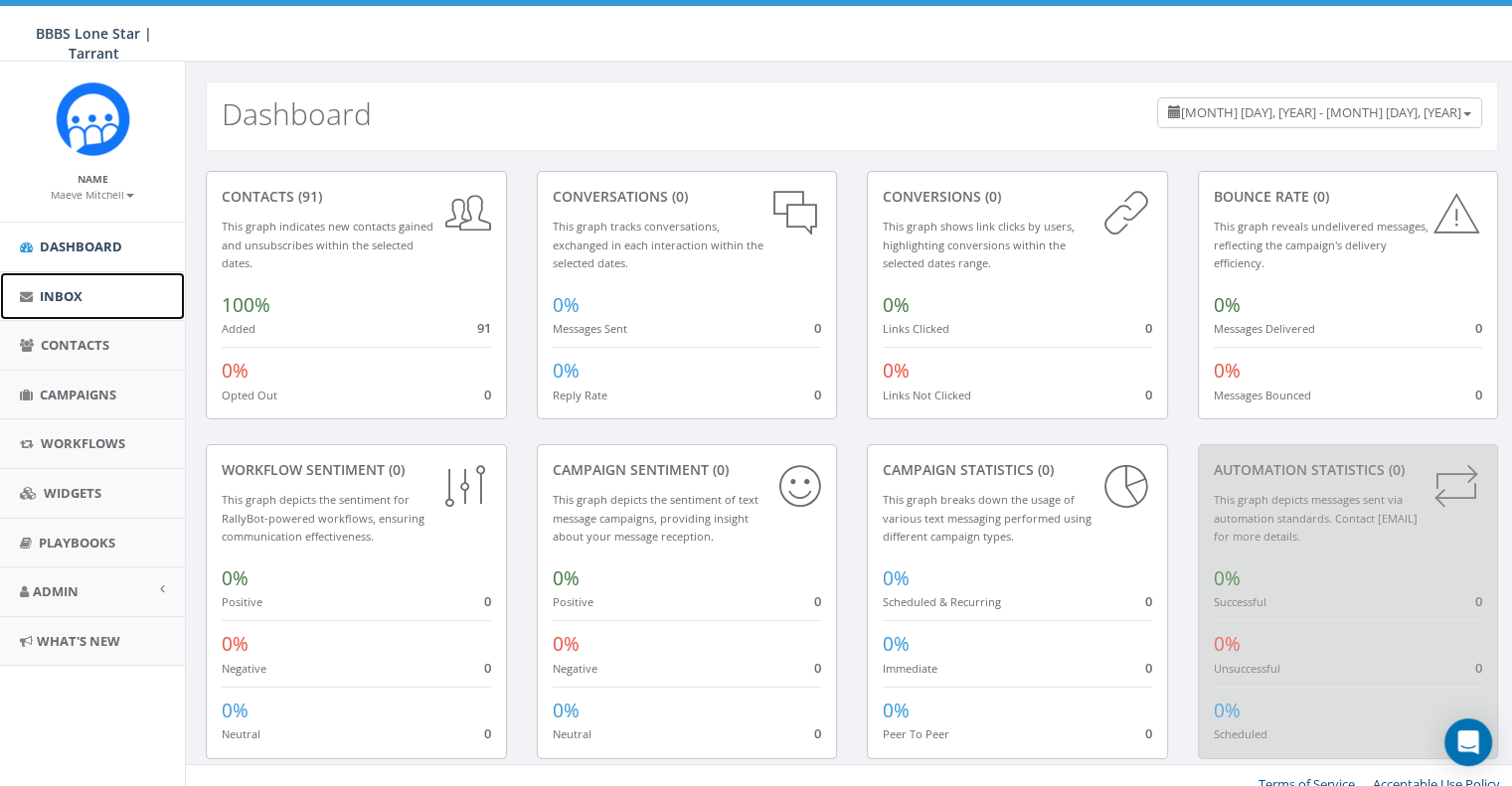 click on "Inbox" at bounding box center (92, 296) 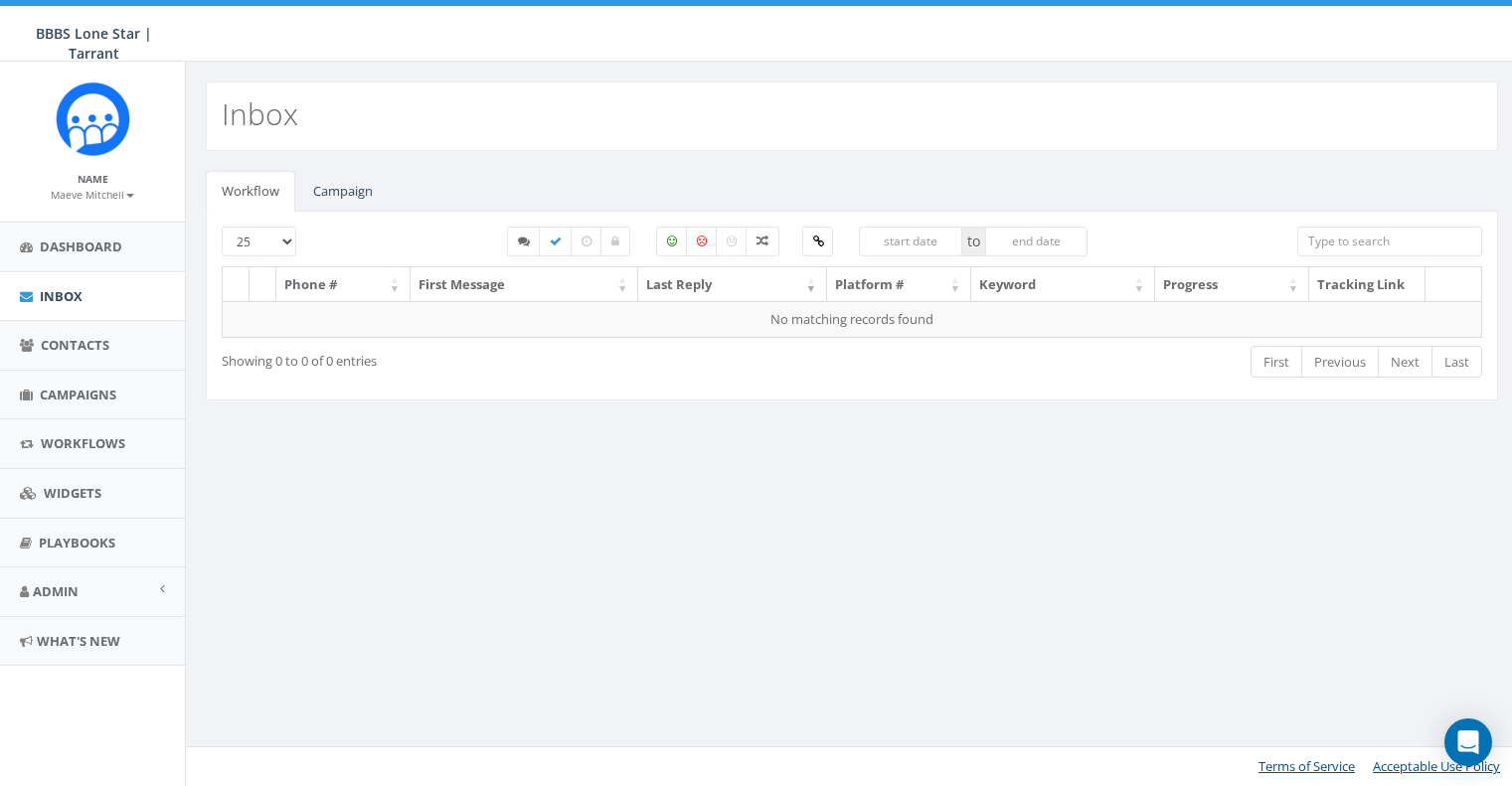 scroll, scrollTop: 0, scrollLeft: 0, axis: both 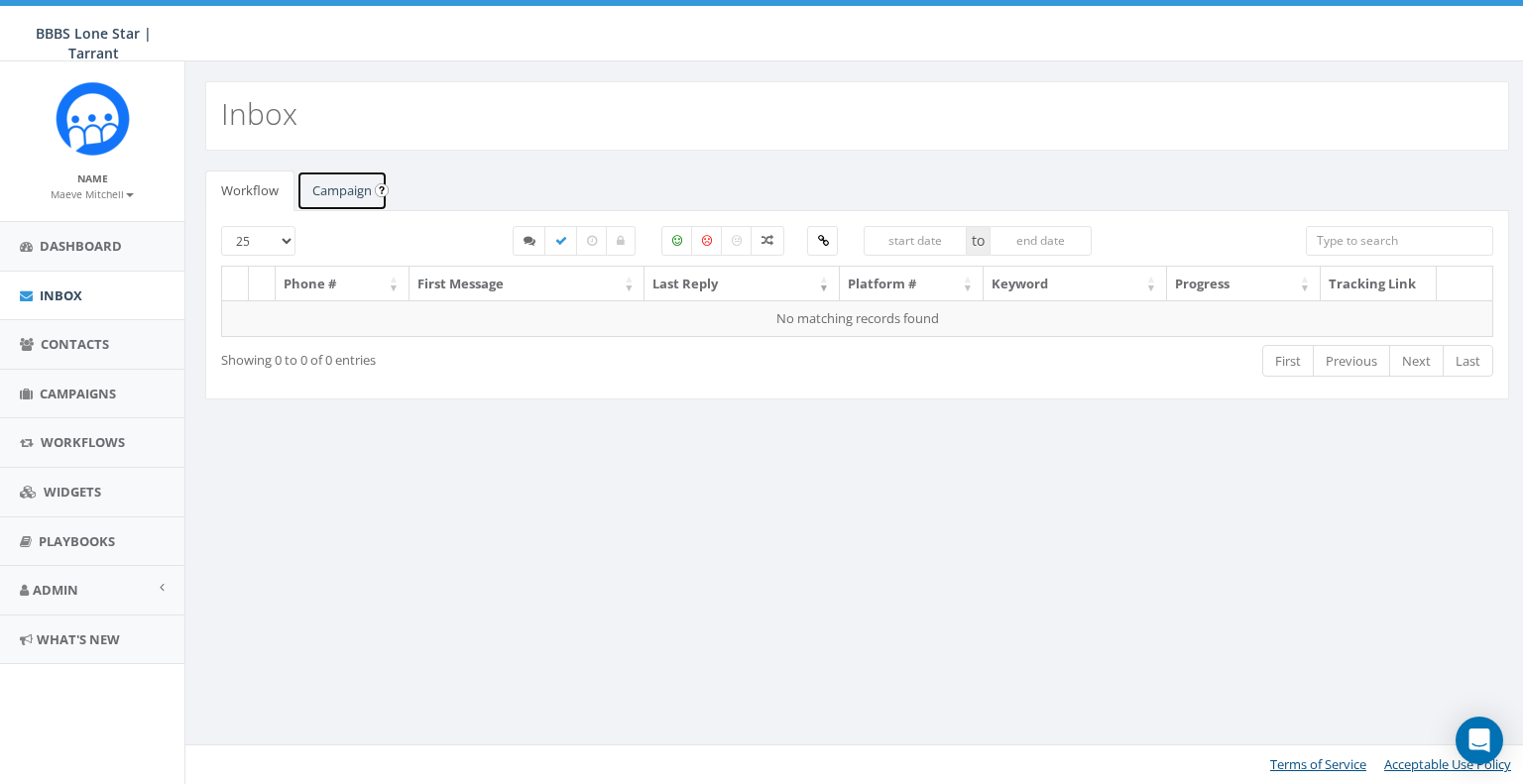 click on "Campaign" at bounding box center [342, 190] 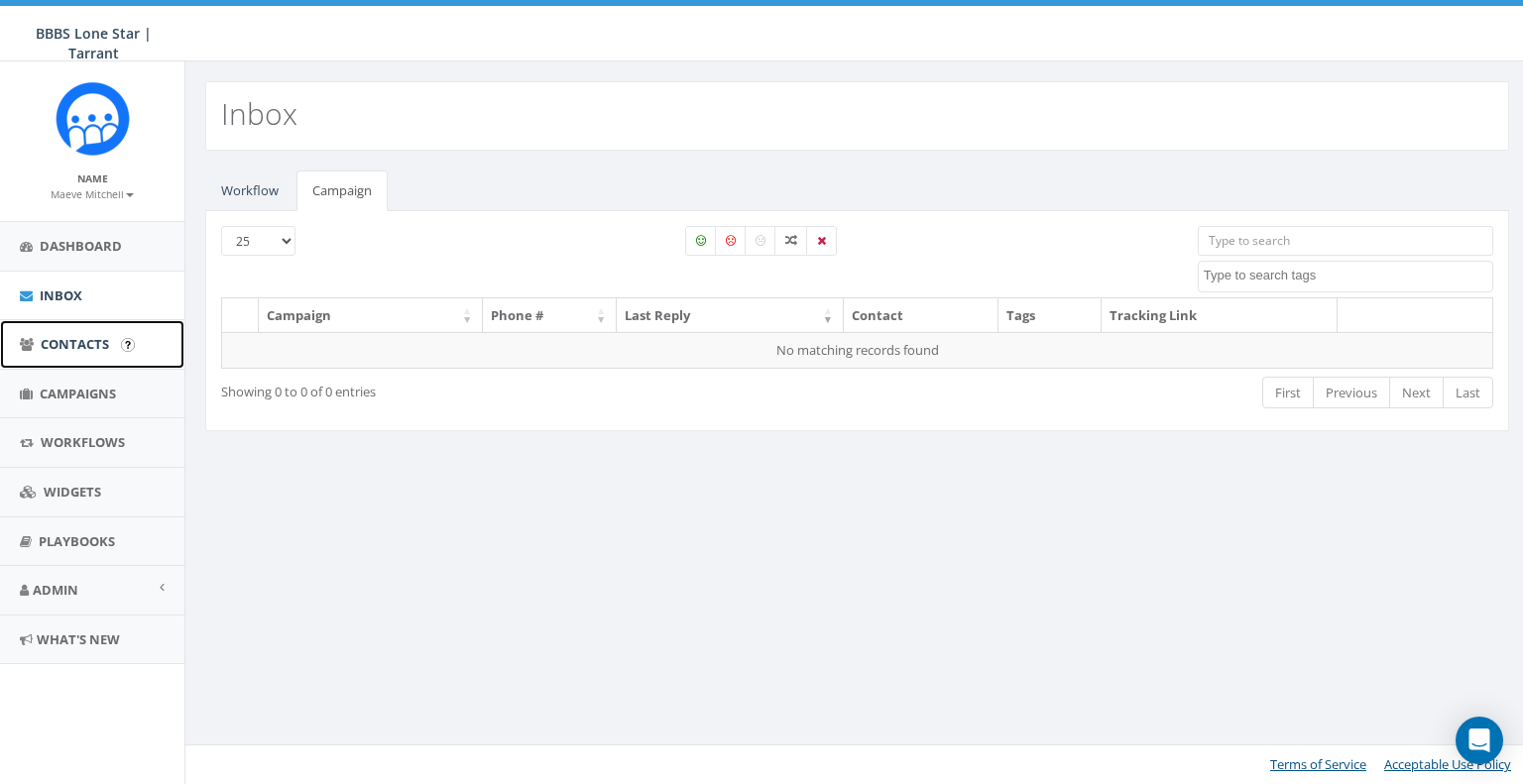 click on "Contacts" at bounding box center (74, 344) 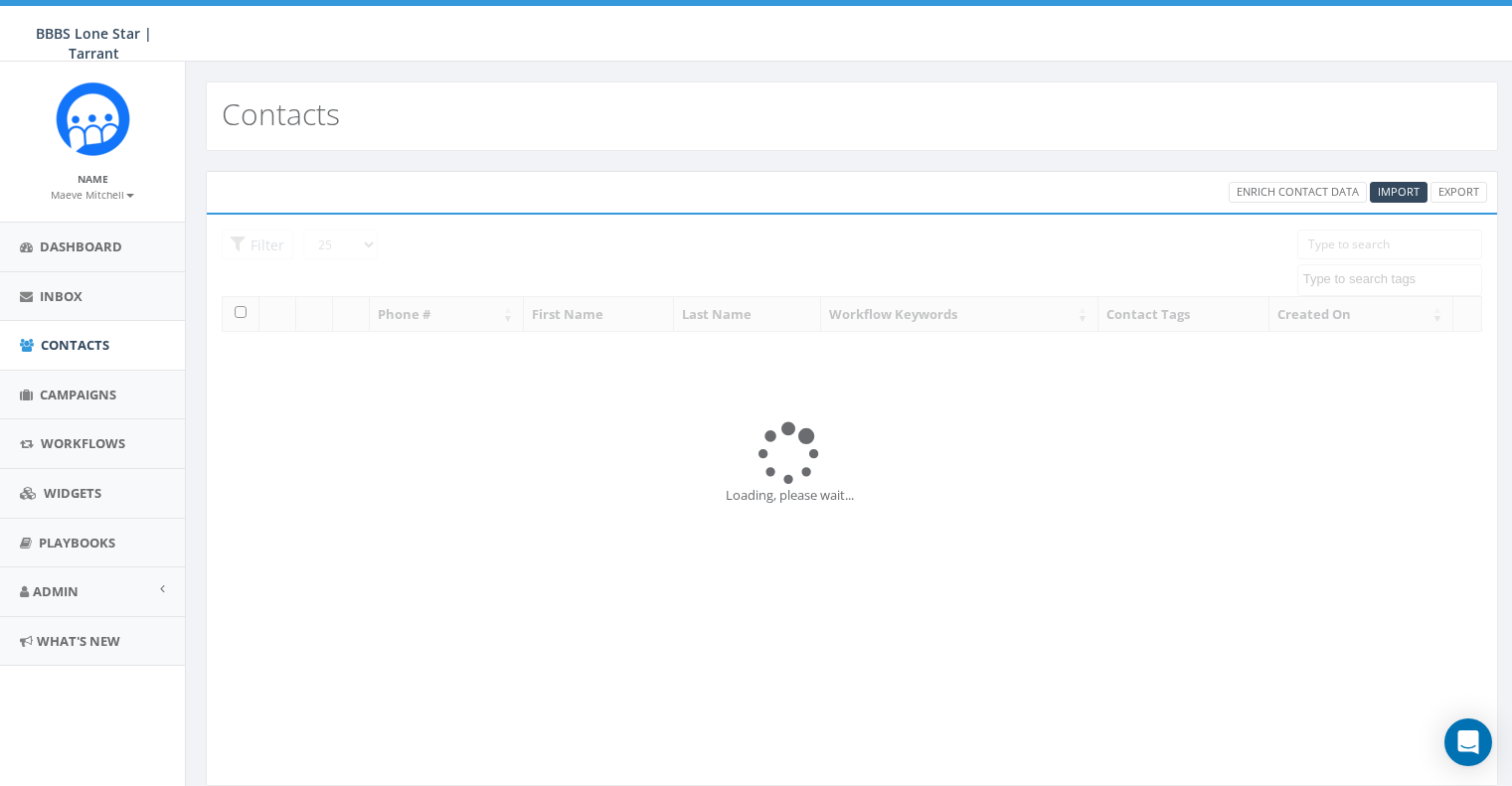 select 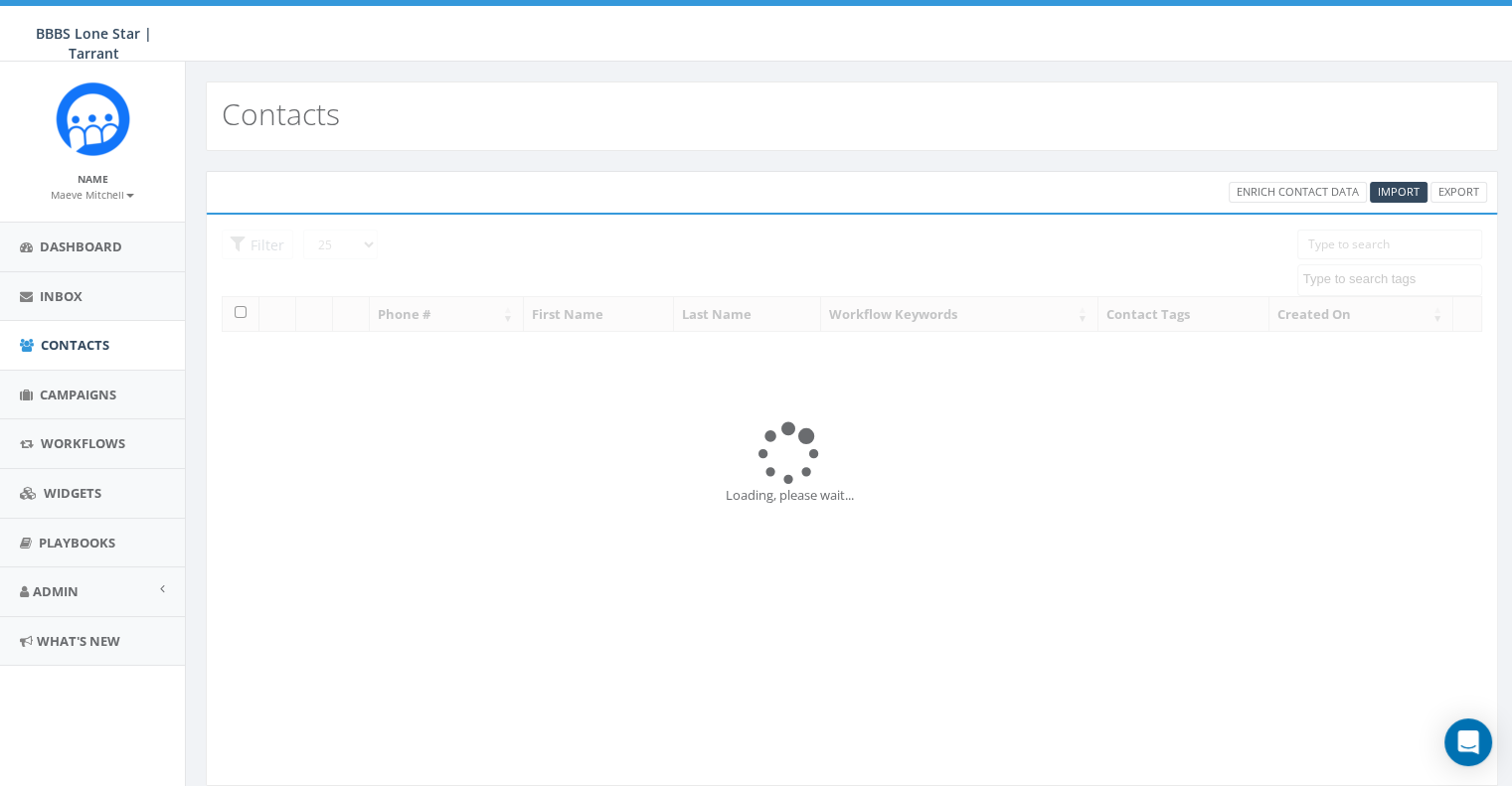 scroll, scrollTop: 0, scrollLeft: 0, axis: both 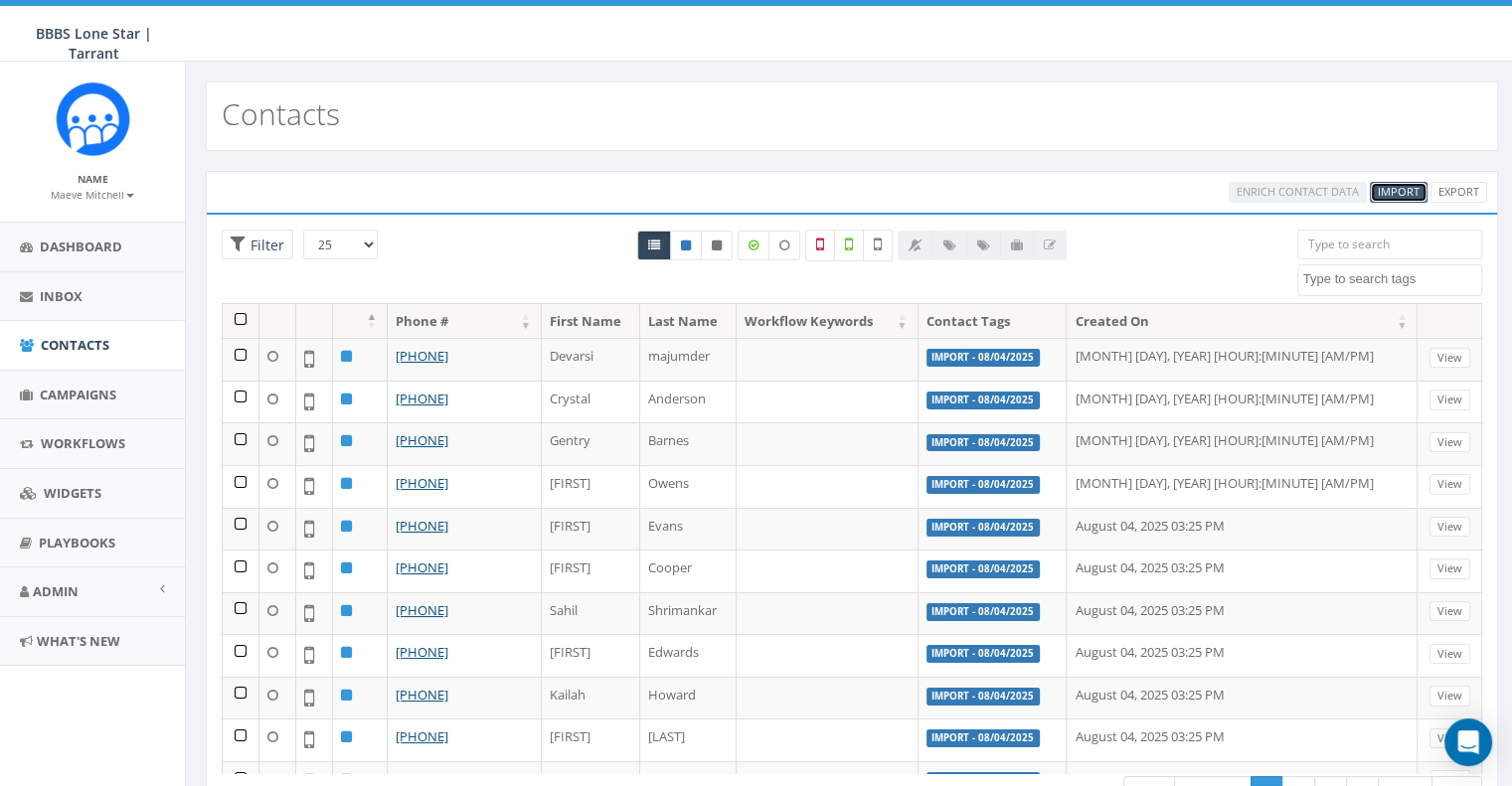 click on "Import" at bounding box center (1399, 191) 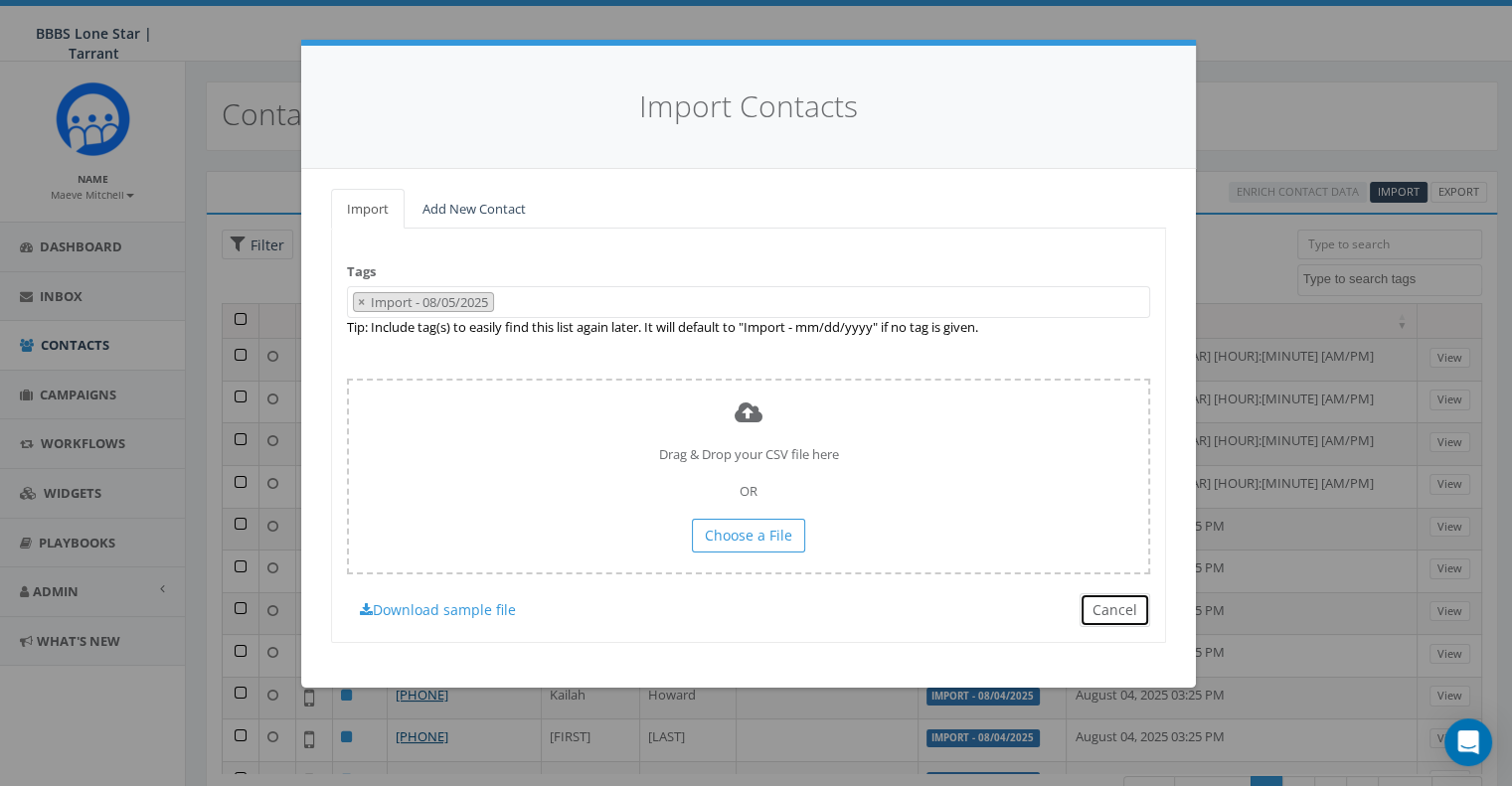 click on "Cancel" at bounding box center (1114, 610) 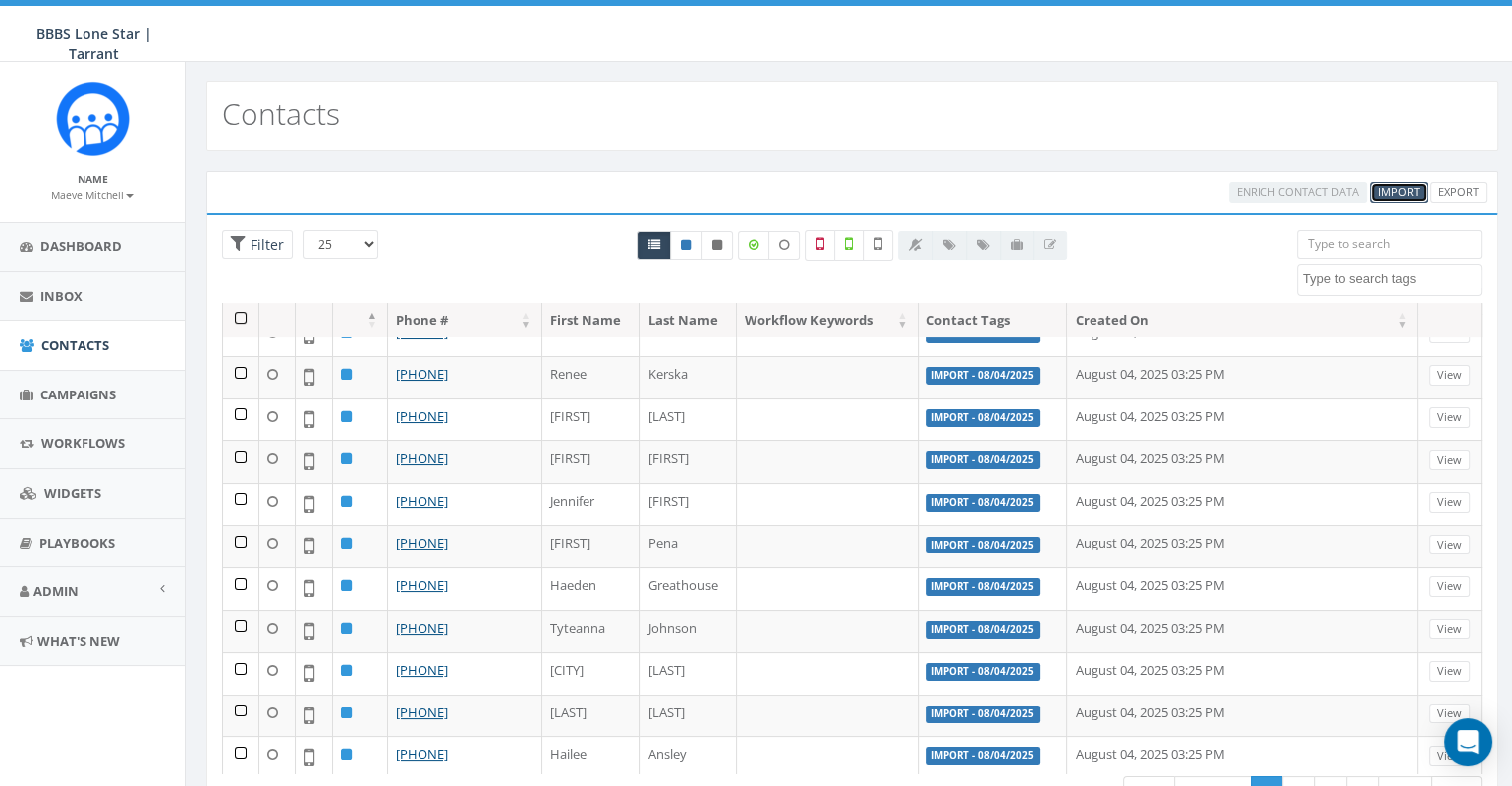 scroll, scrollTop: 628, scrollLeft: 0, axis: vertical 